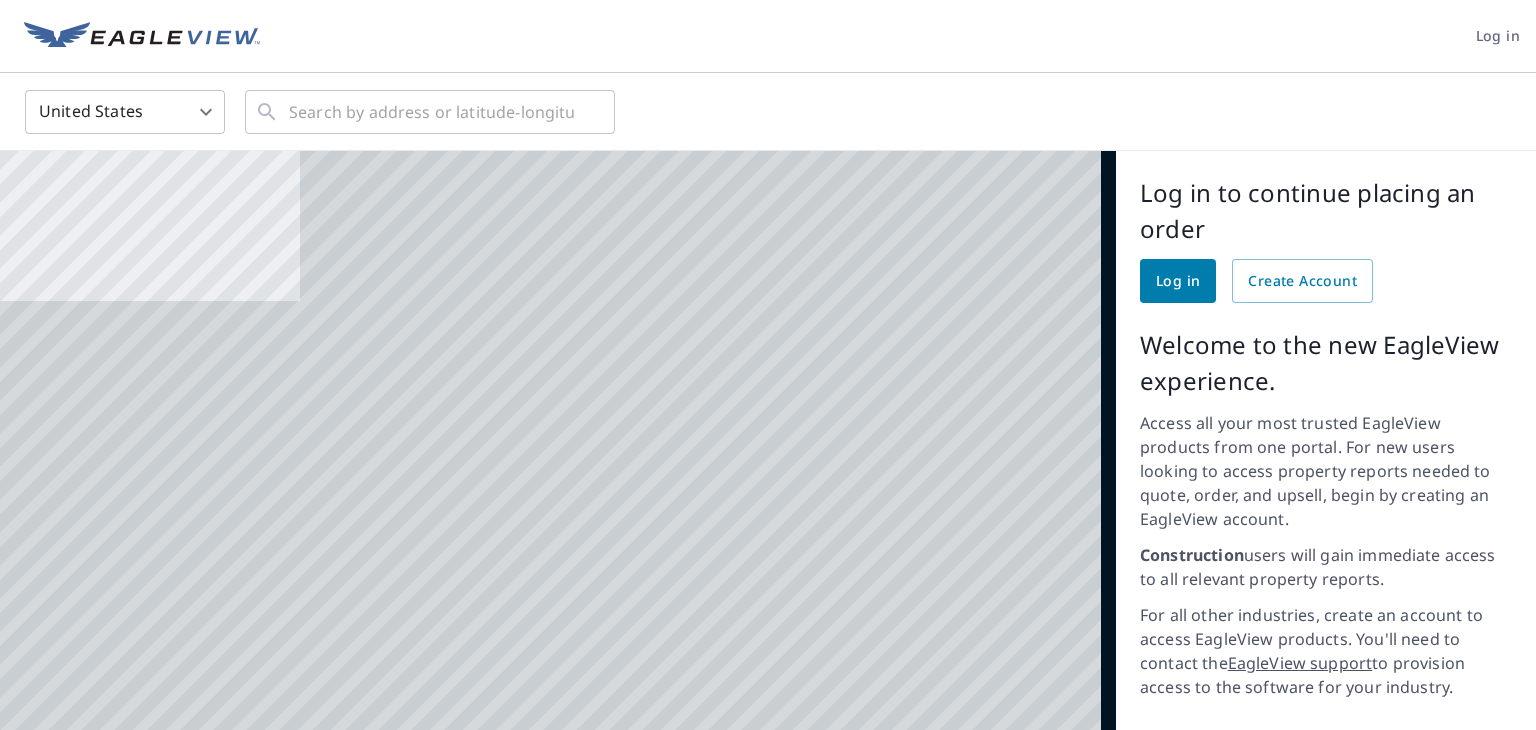 scroll, scrollTop: 0, scrollLeft: 0, axis: both 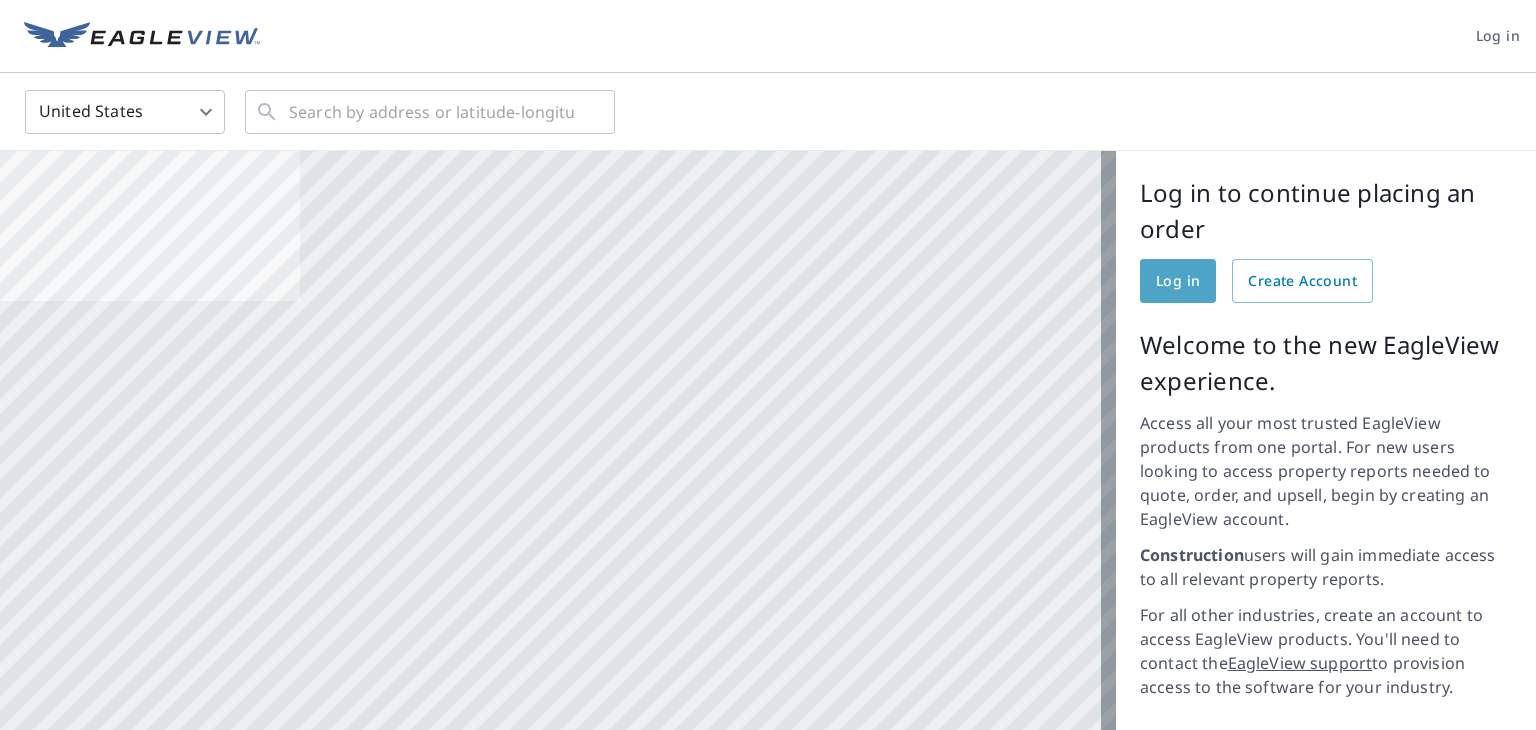 click on "Log in" at bounding box center [1178, 281] 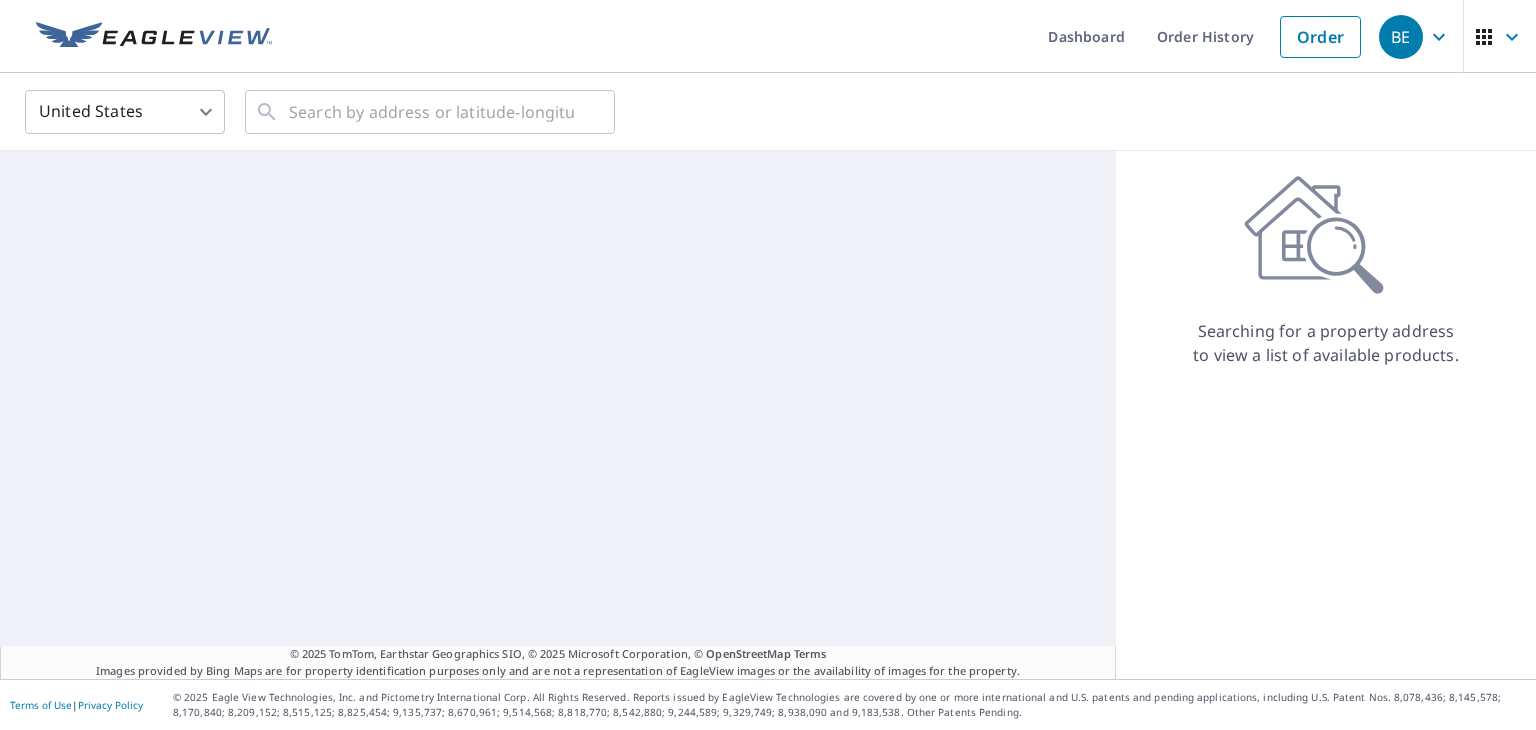 scroll, scrollTop: 0, scrollLeft: 0, axis: both 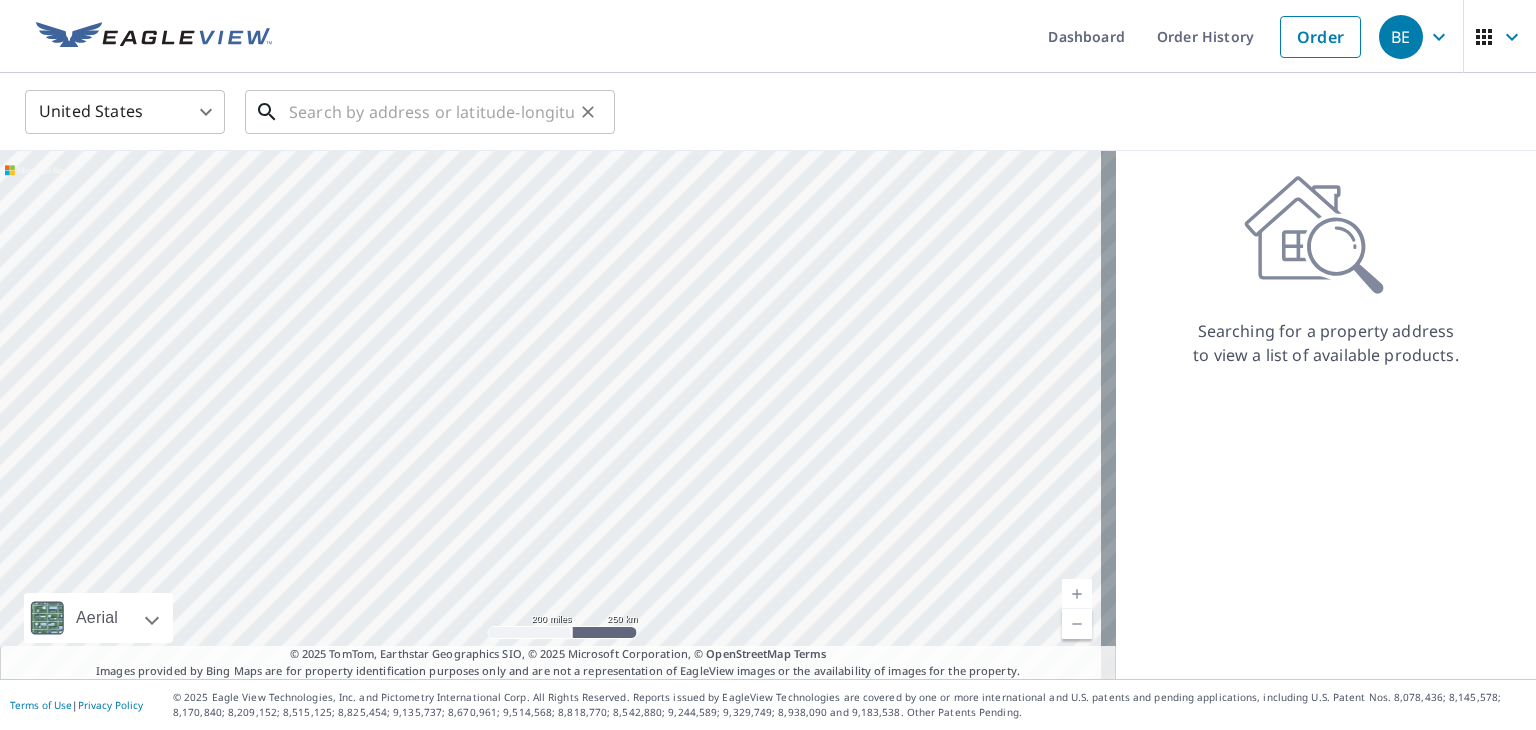 click at bounding box center [431, 112] 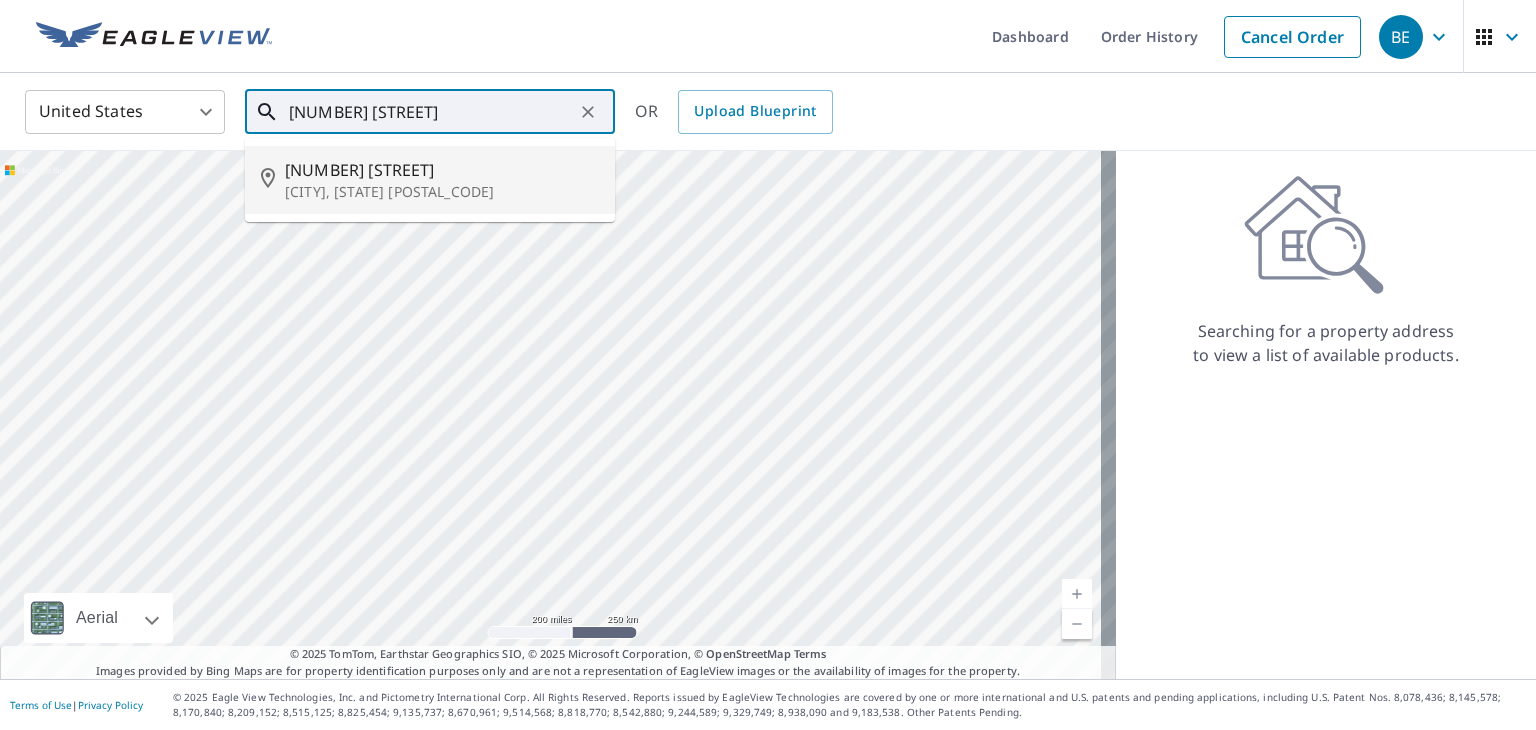 click on "10208 Blacksnake Rd" at bounding box center (442, 170) 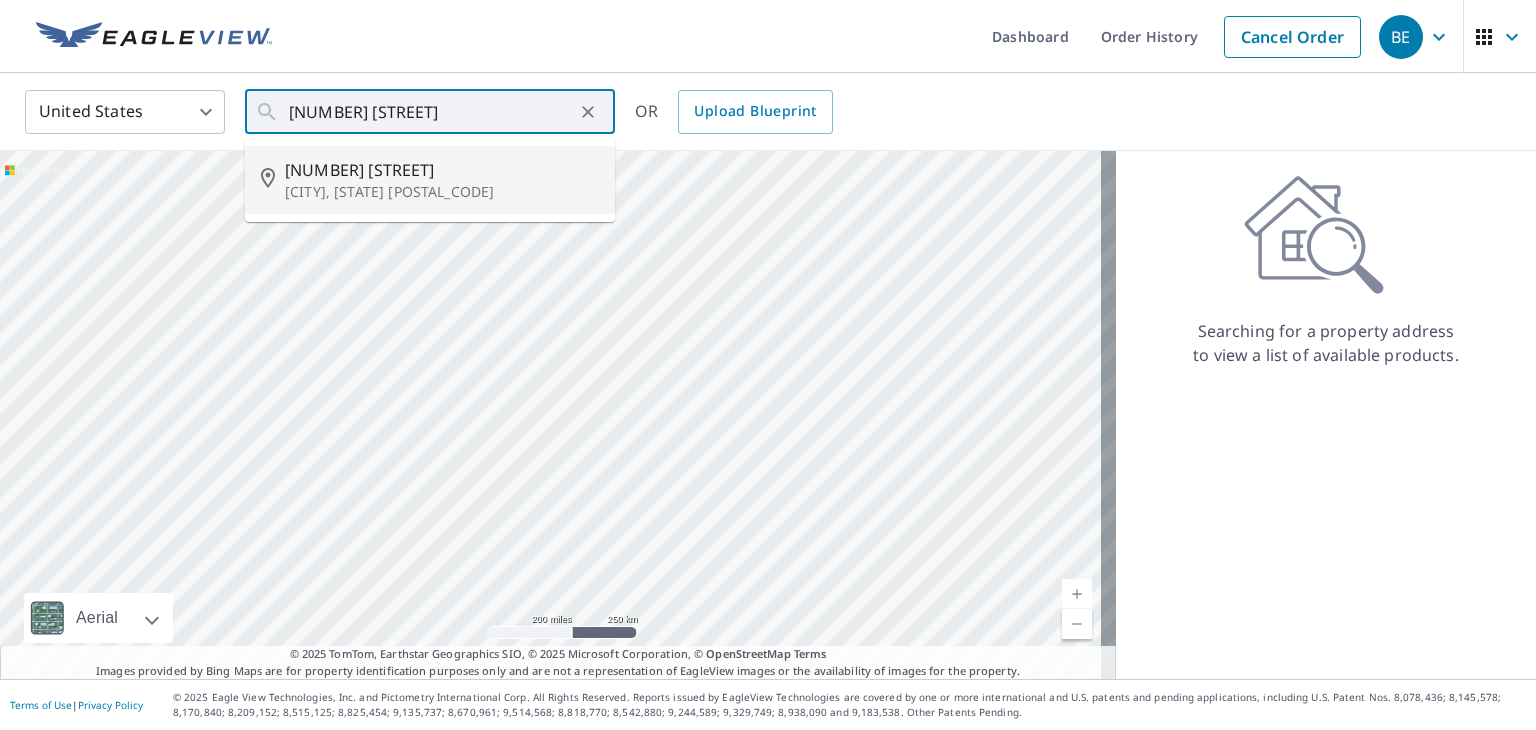 type on "10208 Blacksnake Rd Utica, OH 43080" 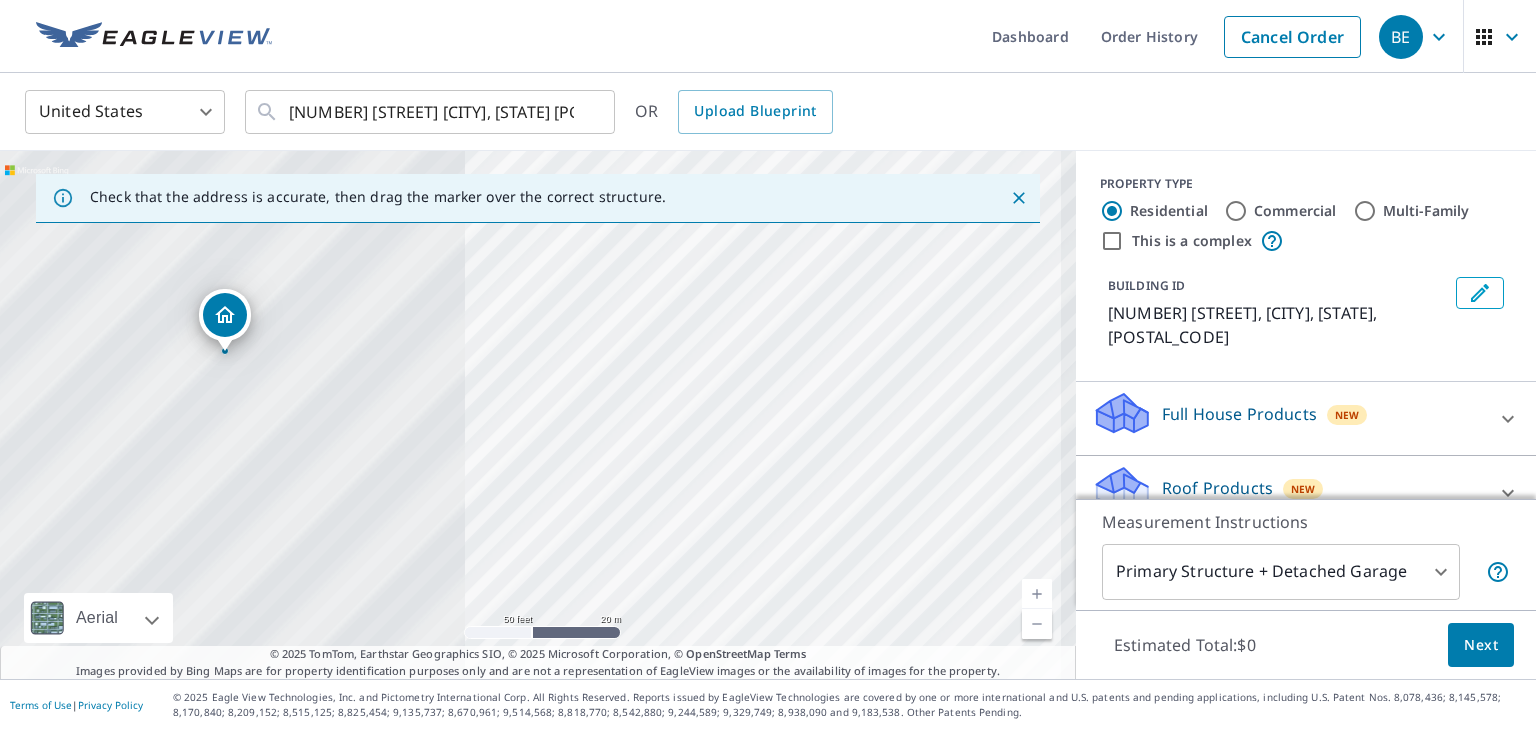 drag, startPoint x: 421, startPoint y: 389, endPoint x: 964, endPoint y: 437, distance: 545.11743 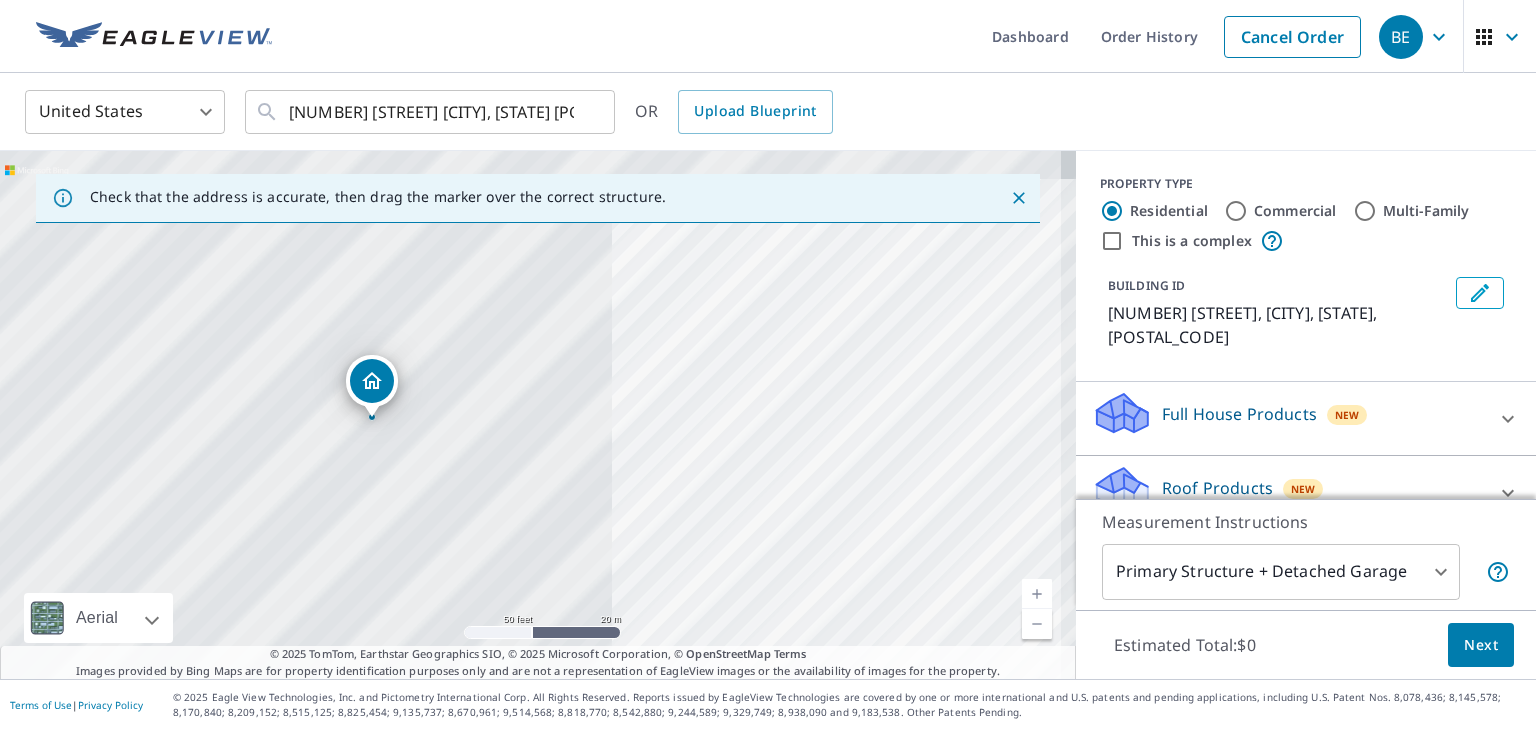 drag, startPoint x: 271, startPoint y: 401, endPoint x: 425, endPoint y: 471, distance: 169.16264 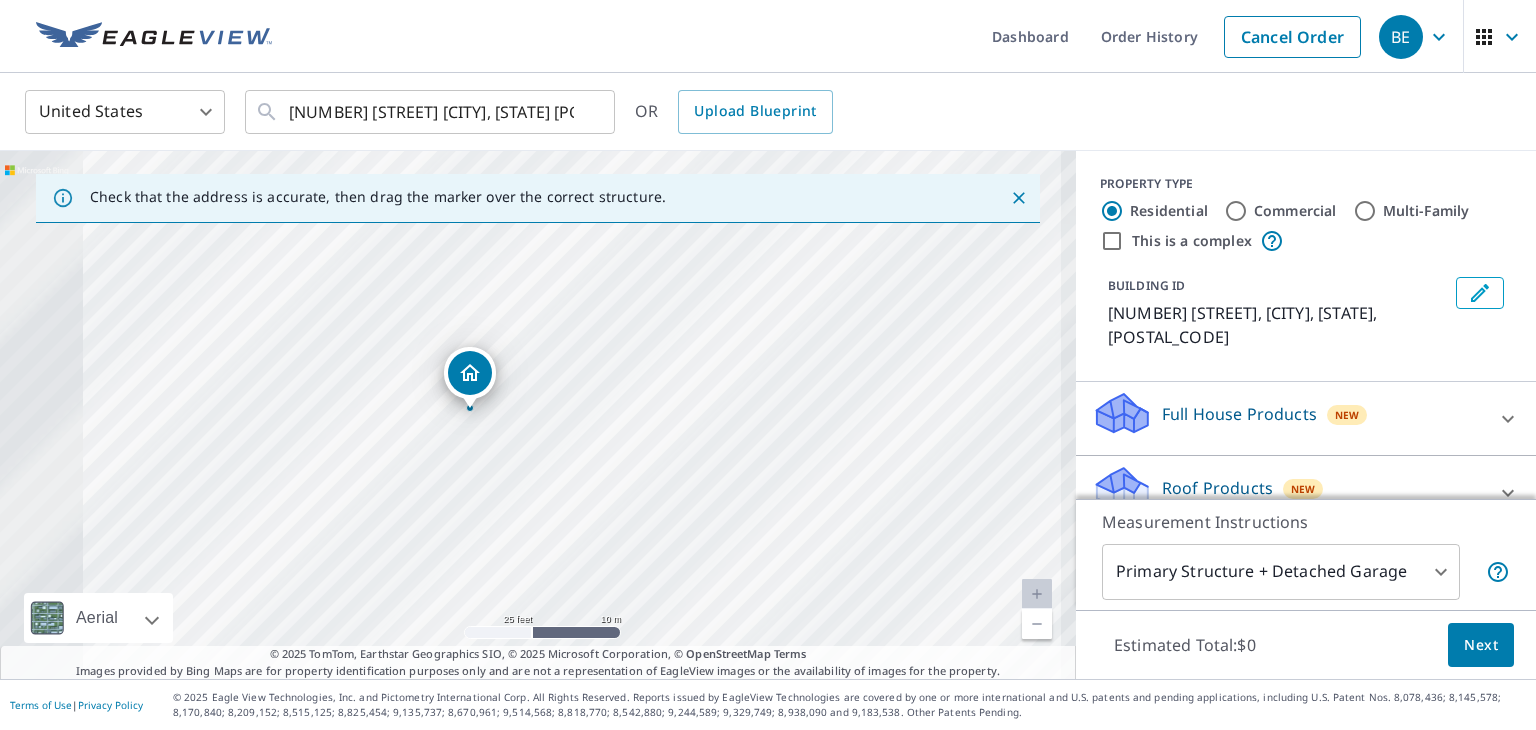 drag, startPoint x: 445, startPoint y: 450, endPoint x: 542, endPoint y: 441, distance: 97.41663 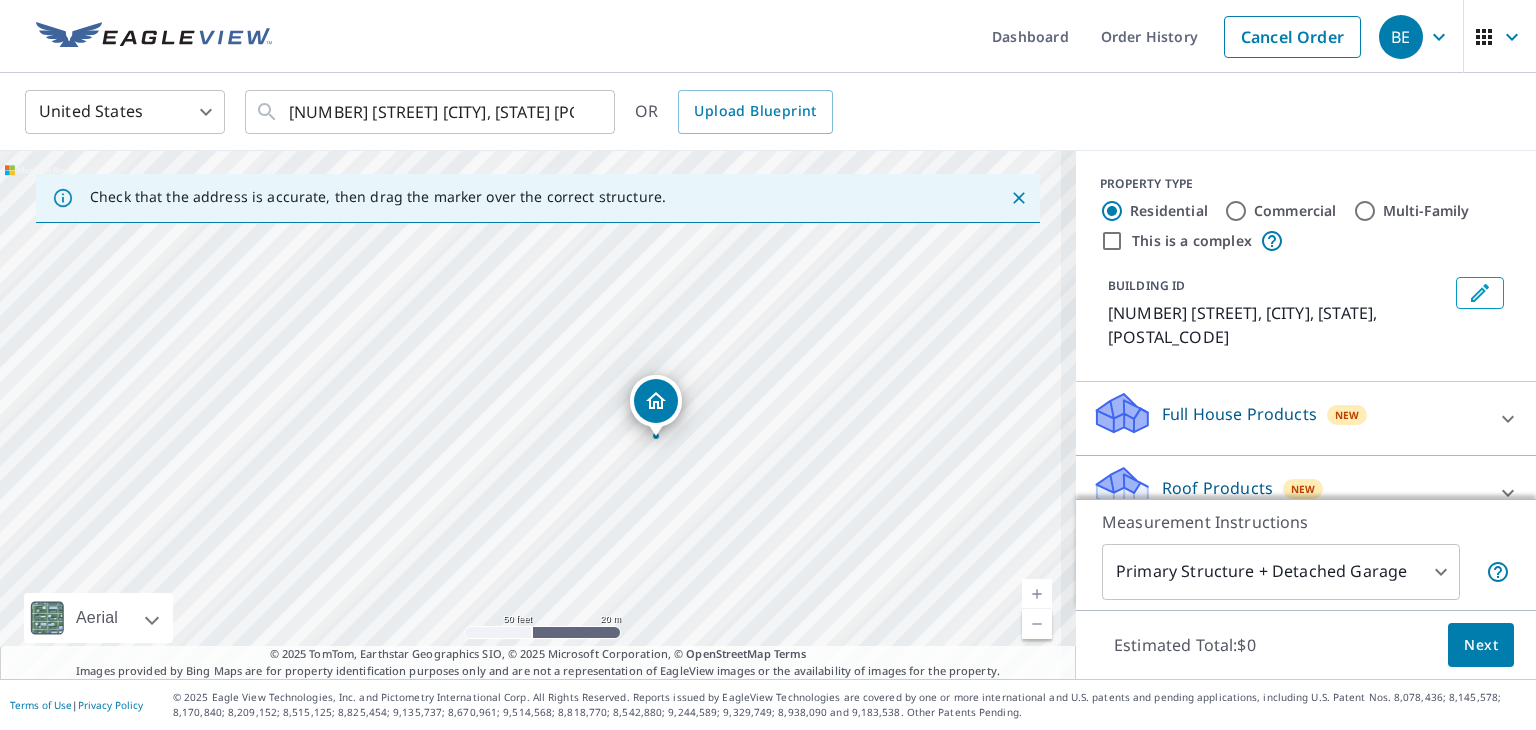 drag, startPoint x: 537, startPoint y: 433, endPoint x: 555, endPoint y: 455, distance: 28.42534 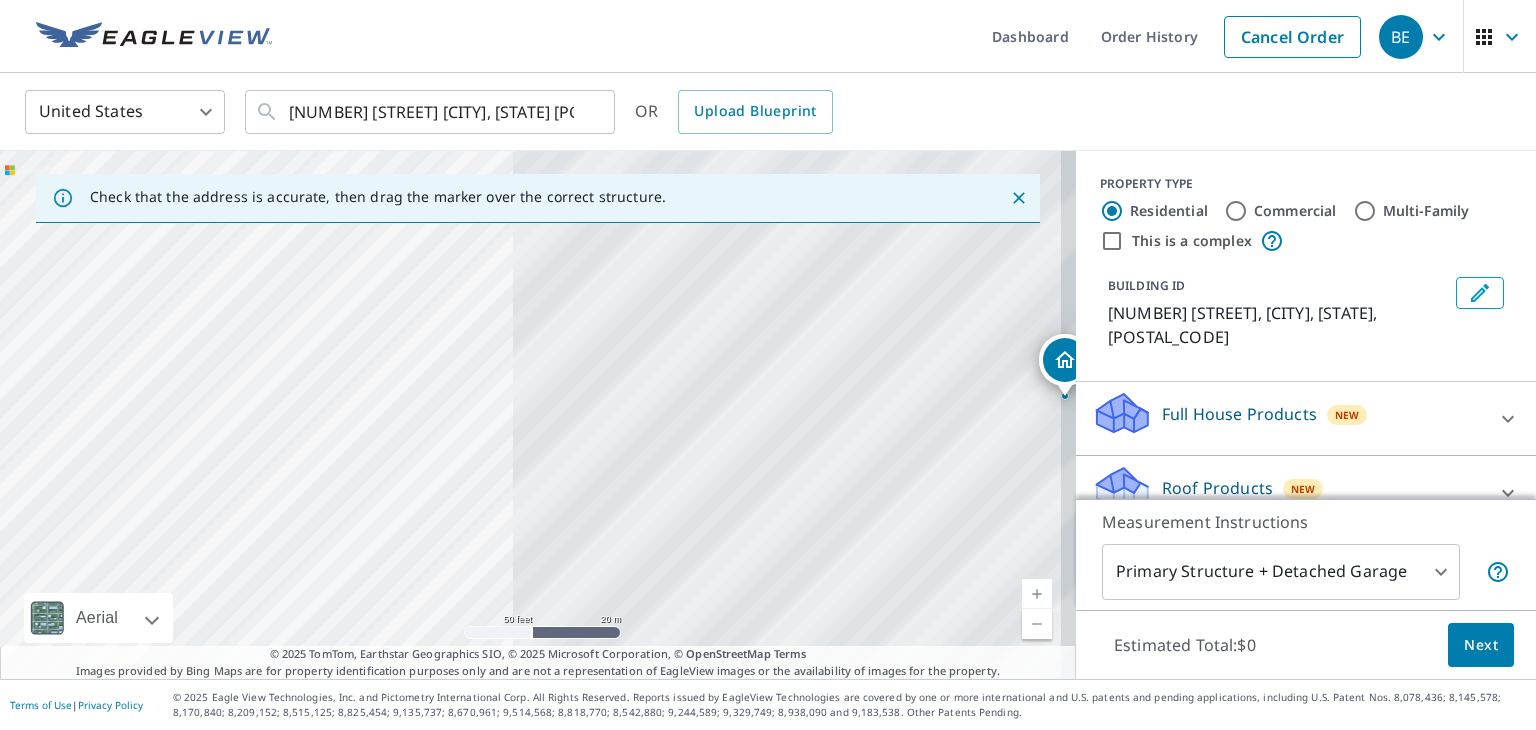 drag, startPoint x: 632, startPoint y: 376, endPoint x: 68, endPoint y: 465, distance: 570.979 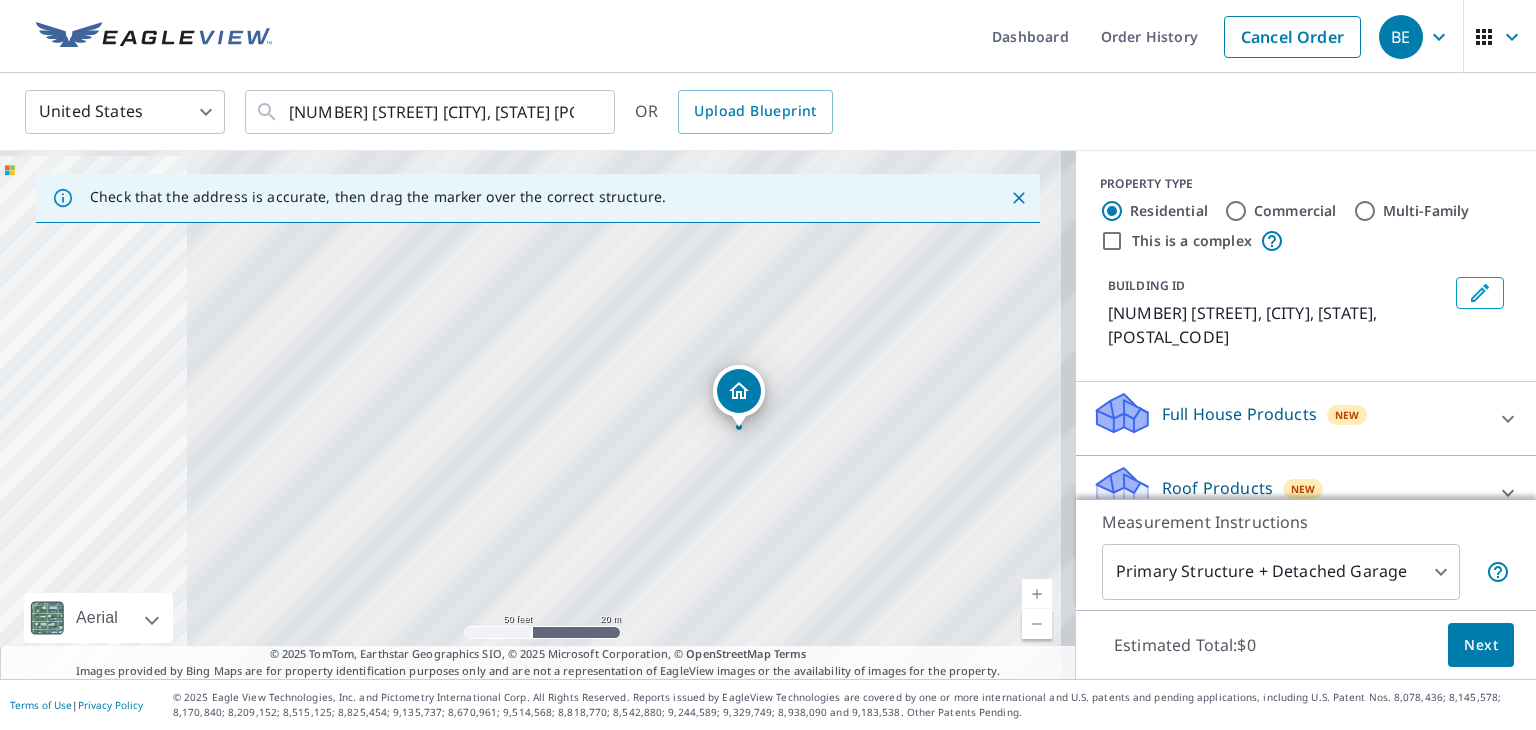 drag, startPoint x: 848, startPoint y: 461, endPoint x: 600, endPoint y: 486, distance: 249.2569 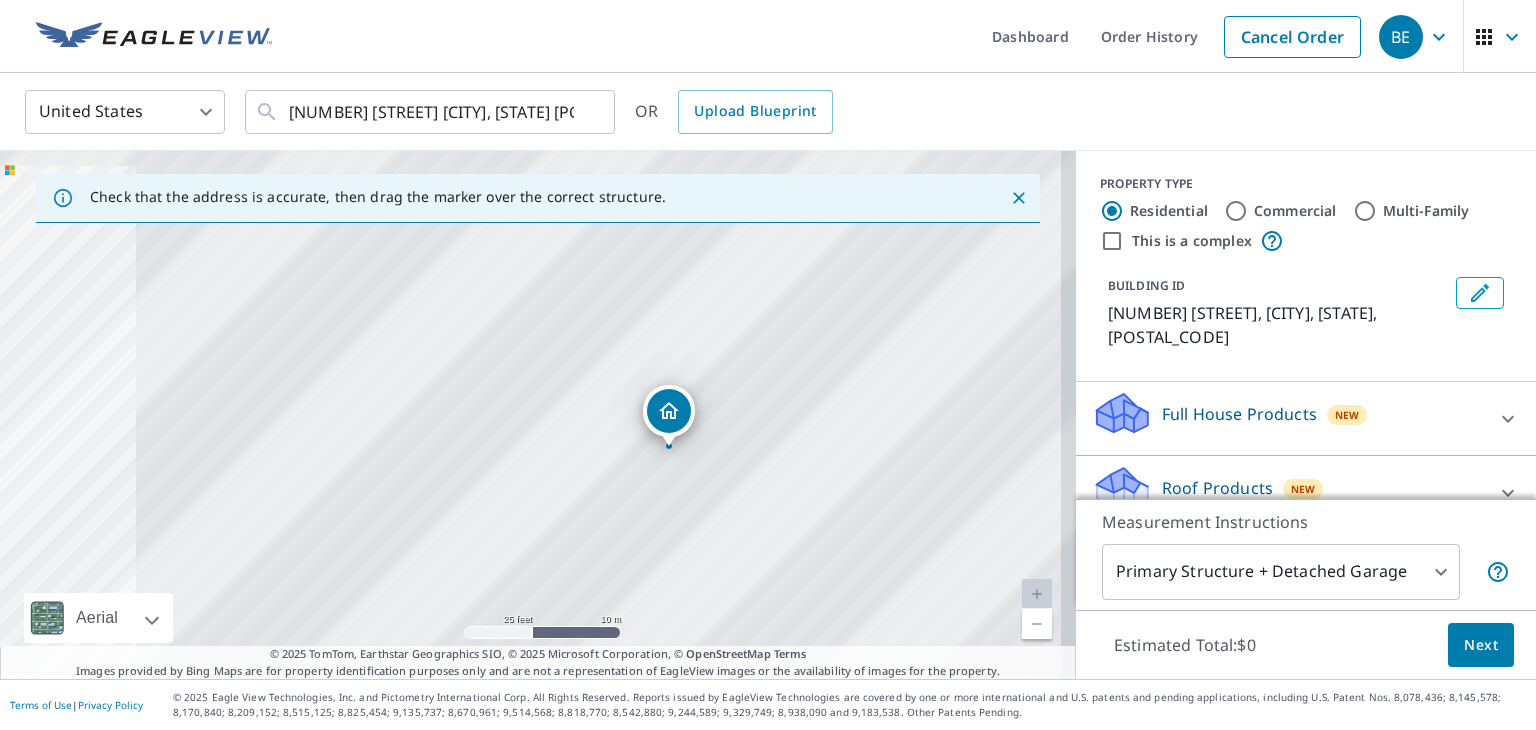 drag, startPoint x: 652, startPoint y: 405, endPoint x: 677, endPoint y: 405, distance: 25 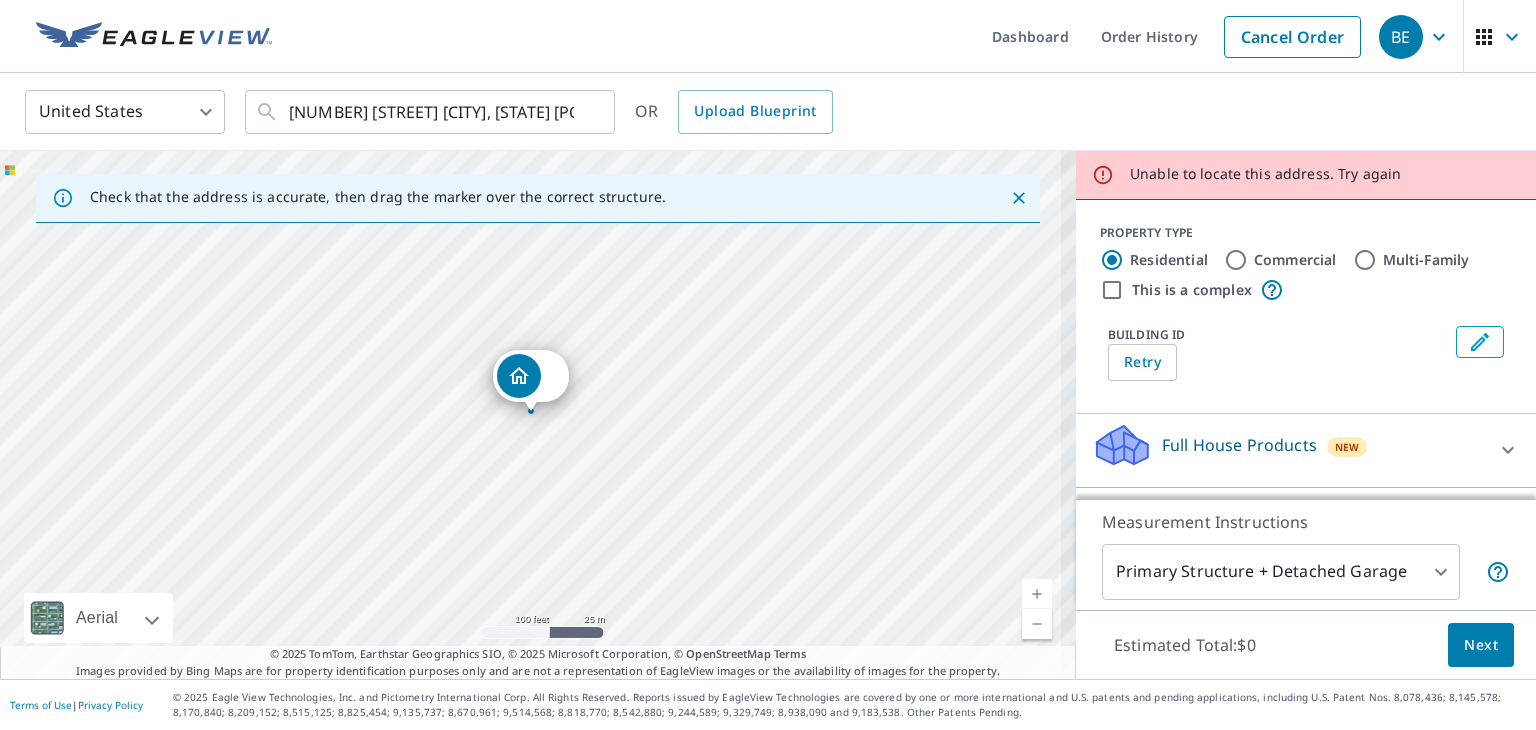 drag, startPoint x: 556, startPoint y: 424, endPoint x: 577, endPoint y: 369, distance: 58.872746 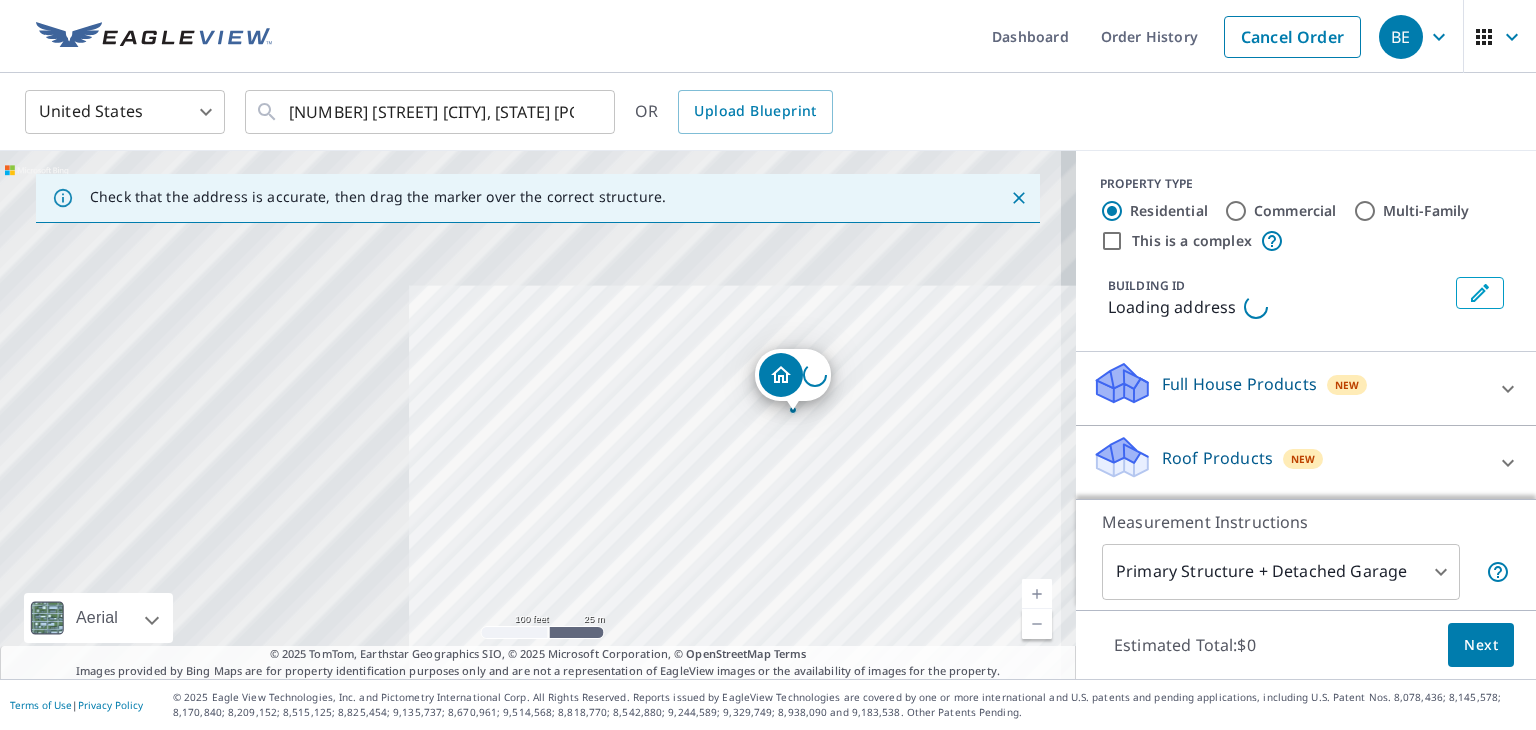 drag, startPoint x: 518, startPoint y: 385, endPoint x: 768, endPoint y: 384, distance: 250.002 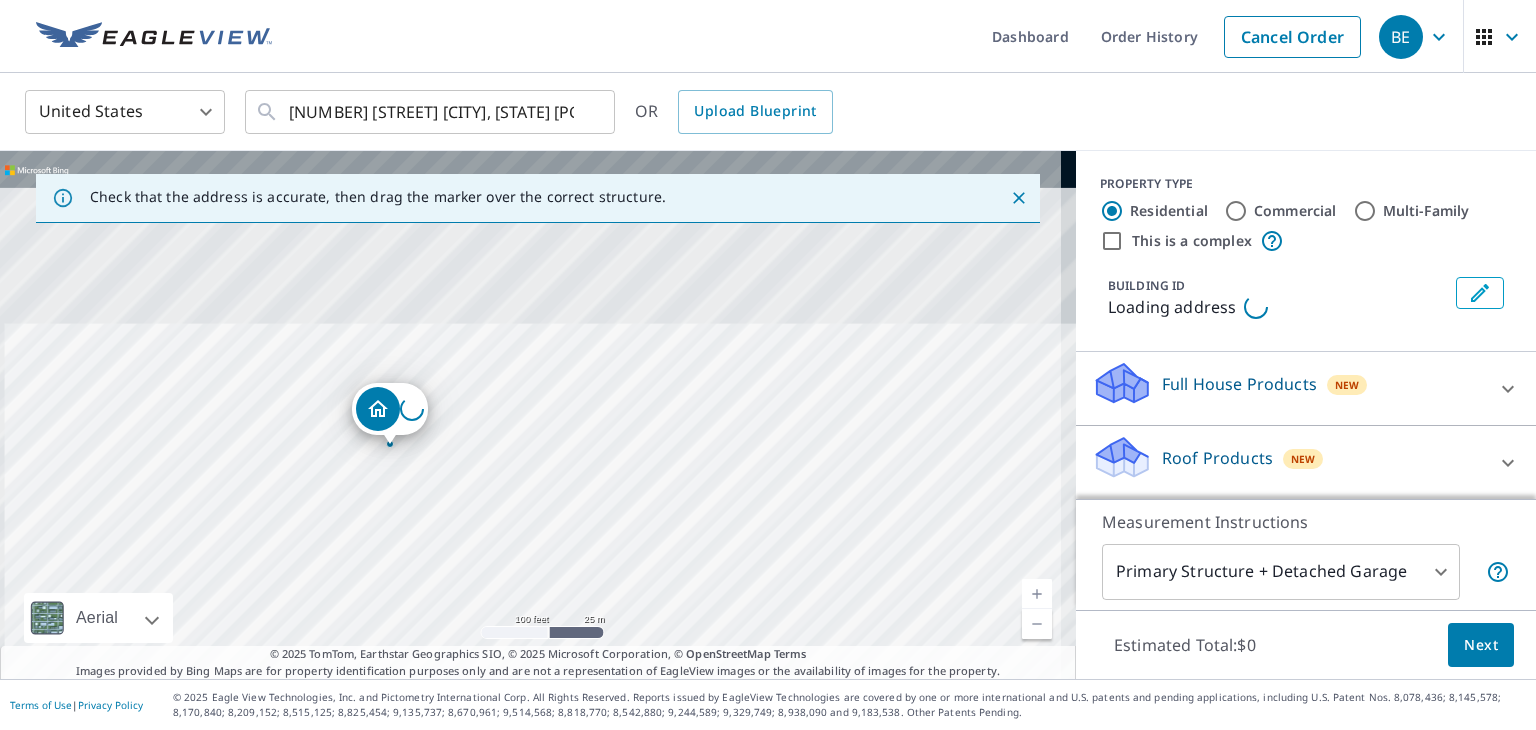 drag, startPoint x: 742, startPoint y: 407, endPoint x: 614, endPoint y: 414, distance: 128.19127 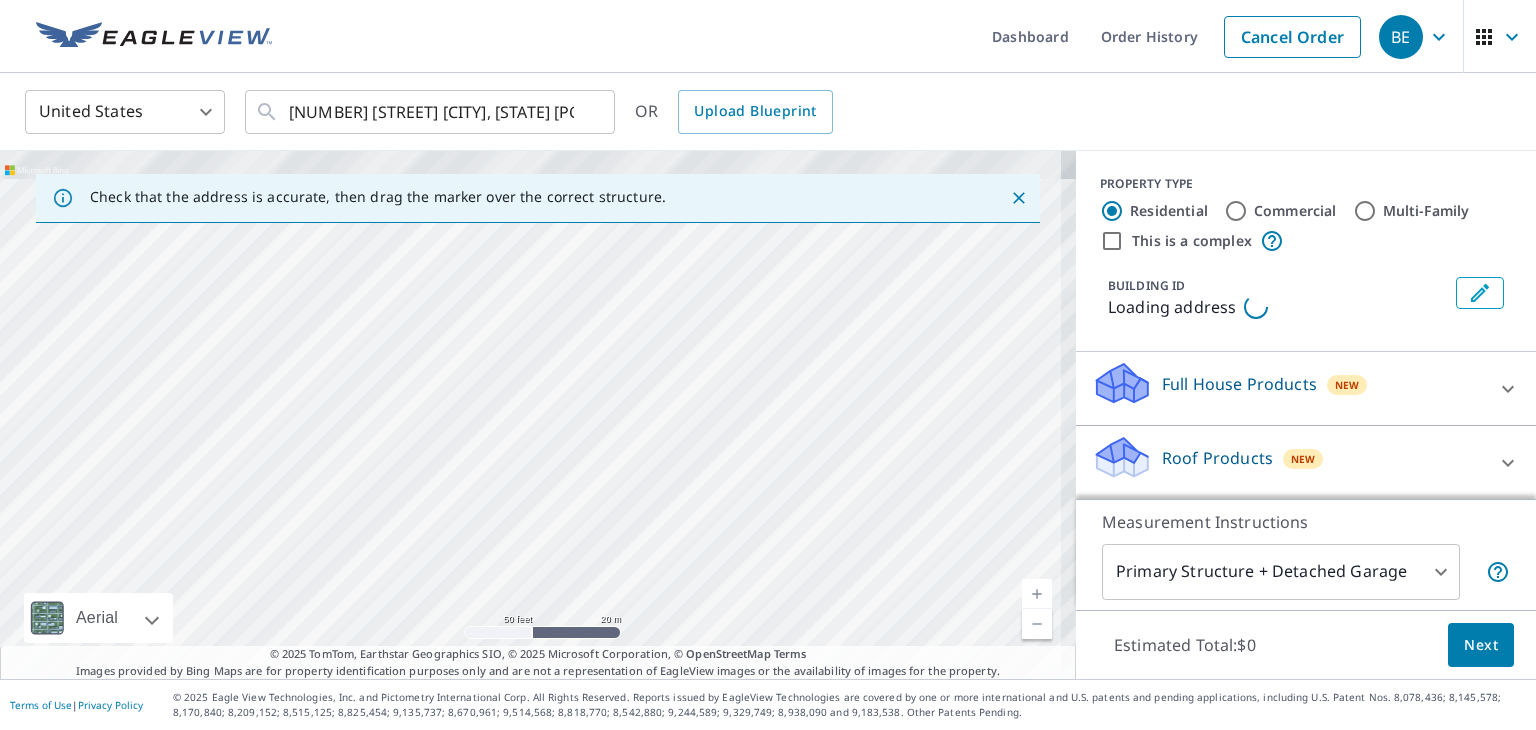 drag, startPoint x: 420, startPoint y: 332, endPoint x: 418, endPoint y: 409, distance: 77.02597 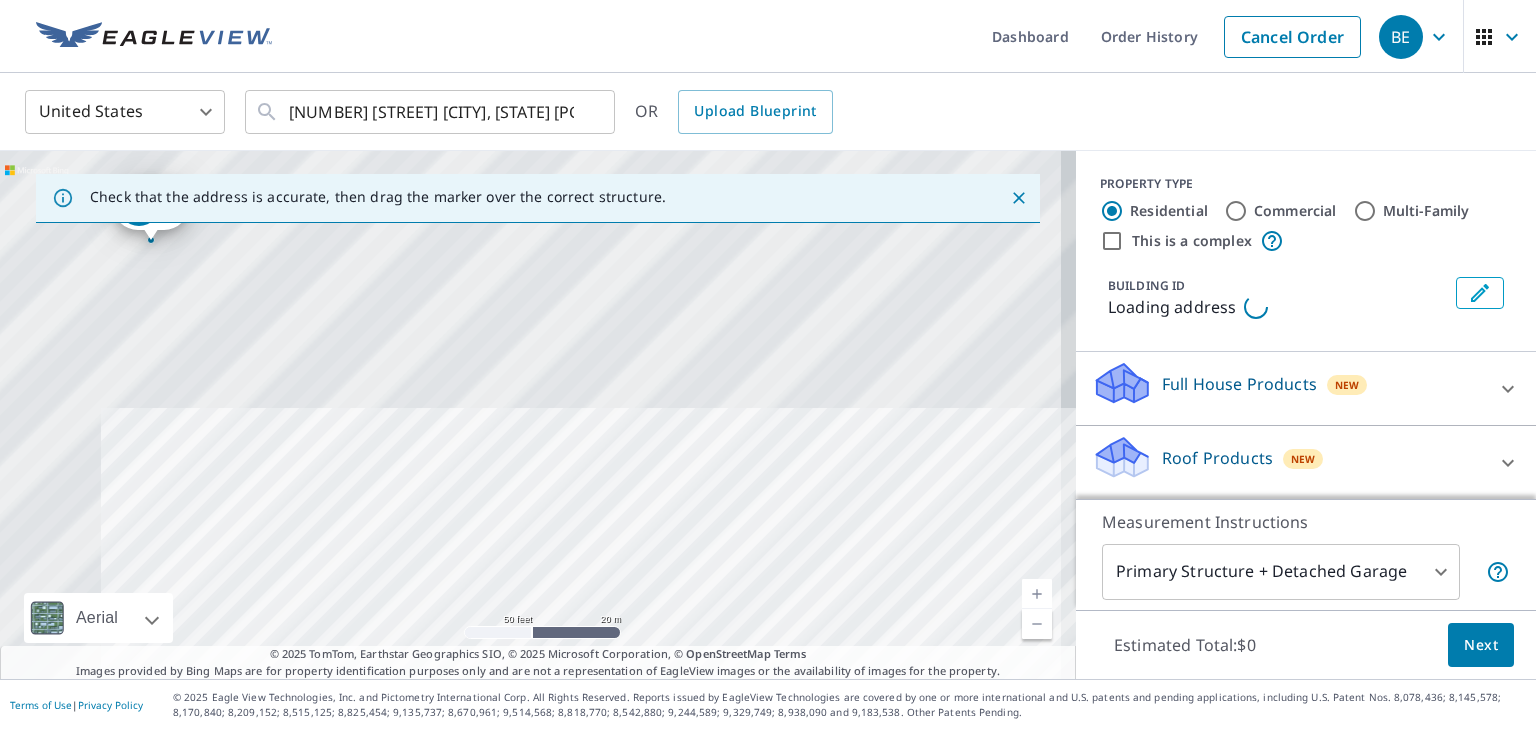 drag, startPoint x: 343, startPoint y: 325, endPoint x: 128, endPoint y: 257, distance: 225.49722 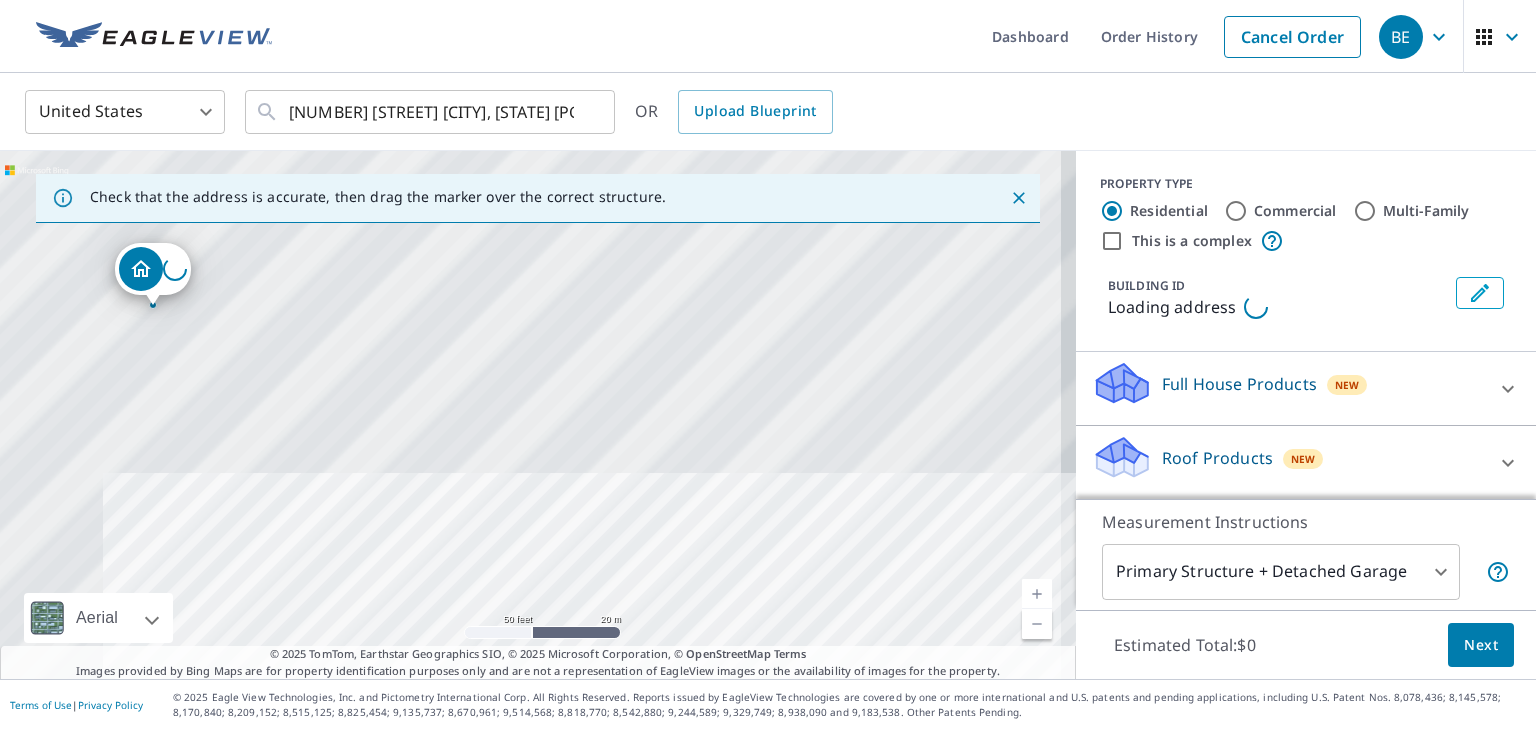 drag, startPoint x: 163, startPoint y: 269, endPoint x: 307, endPoint y: 466, distance: 244.01845 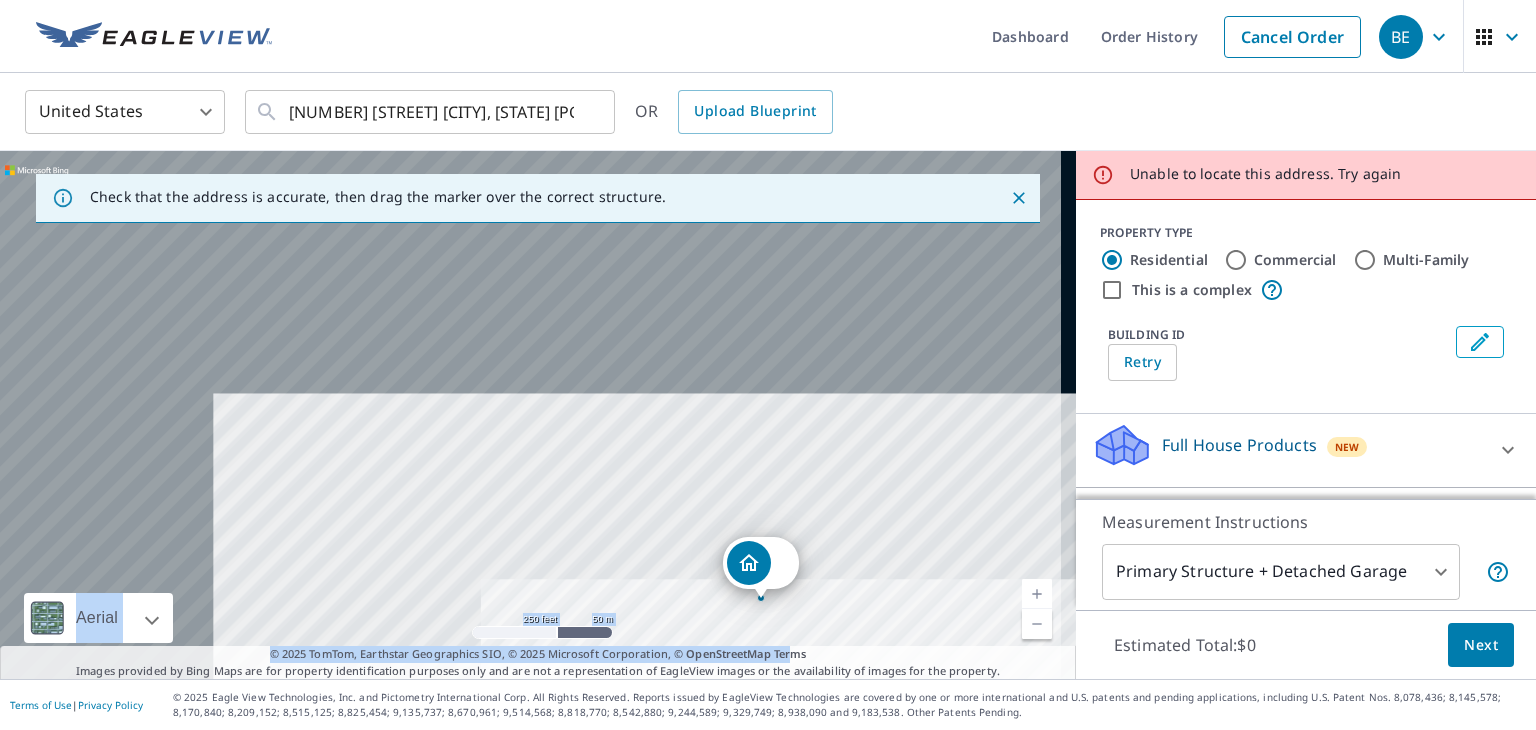 drag, startPoint x: 532, startPoint y: 399, endPoint x: 752, endPoint y: 642, distance: 327.79413 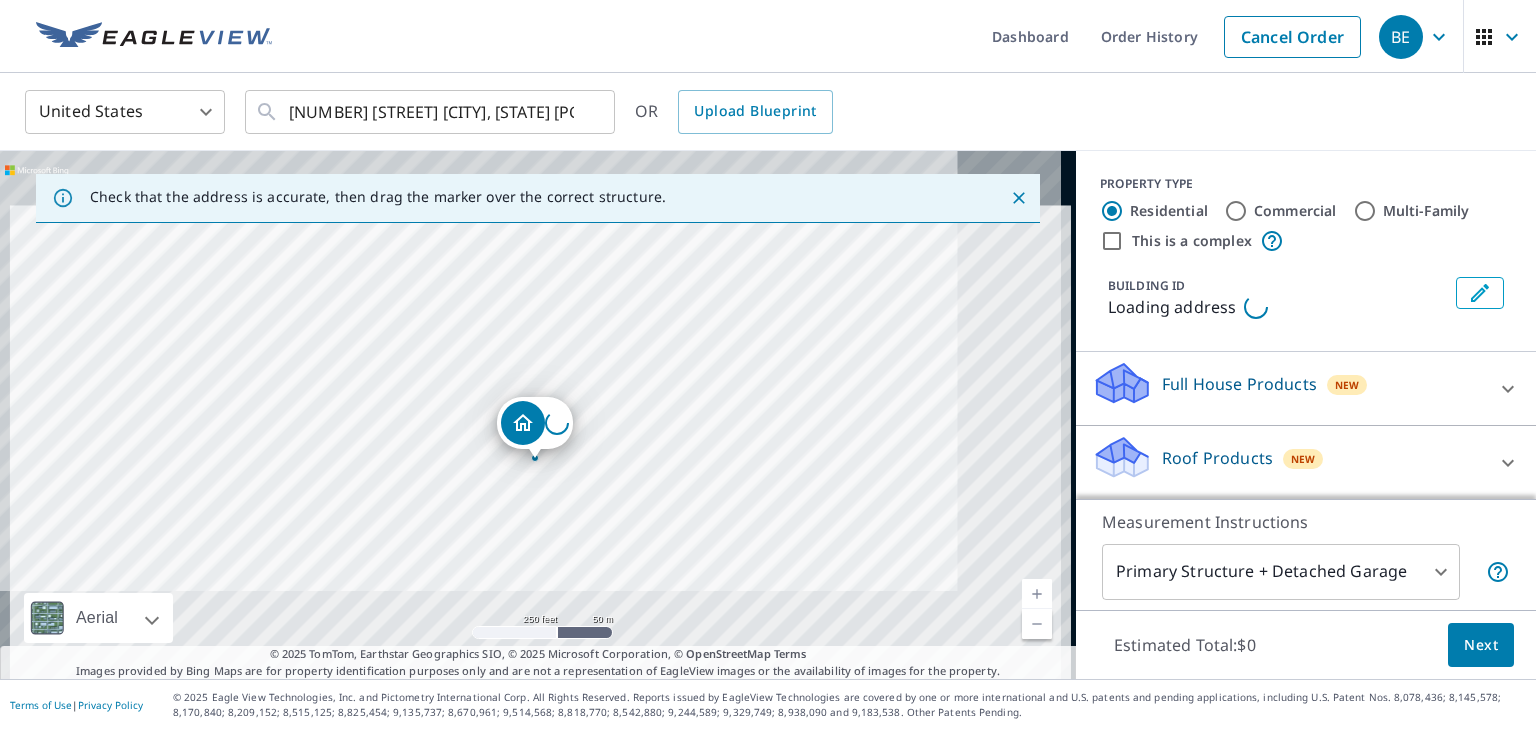 drag, startPoint x: 532, startPoint y: 405, endPoint x: 532, endPoint y: 452, distance: 47 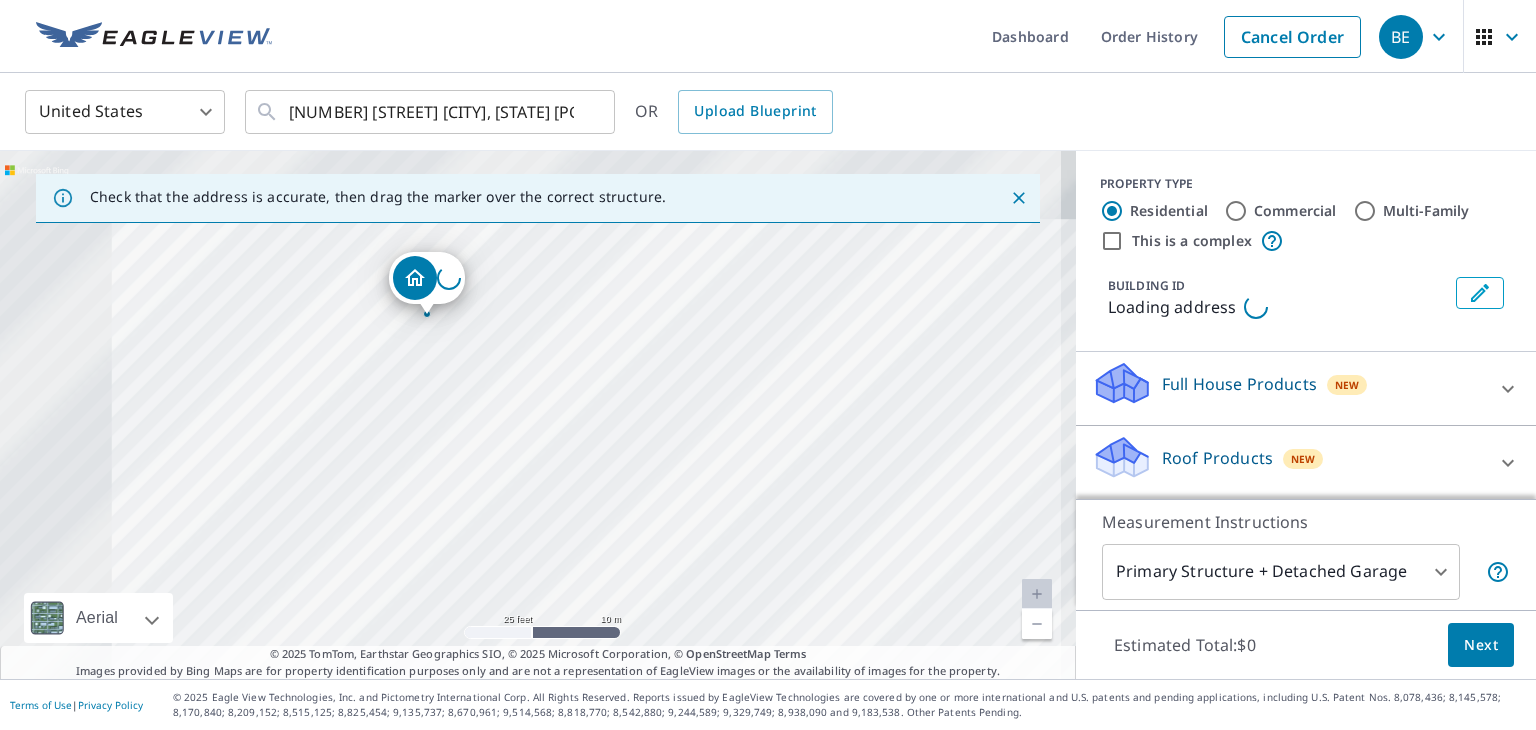 drag, startPoint x: 340, startPoint y: 358, endPoint x: 506, endPoint y: 511, distance: 225.75429 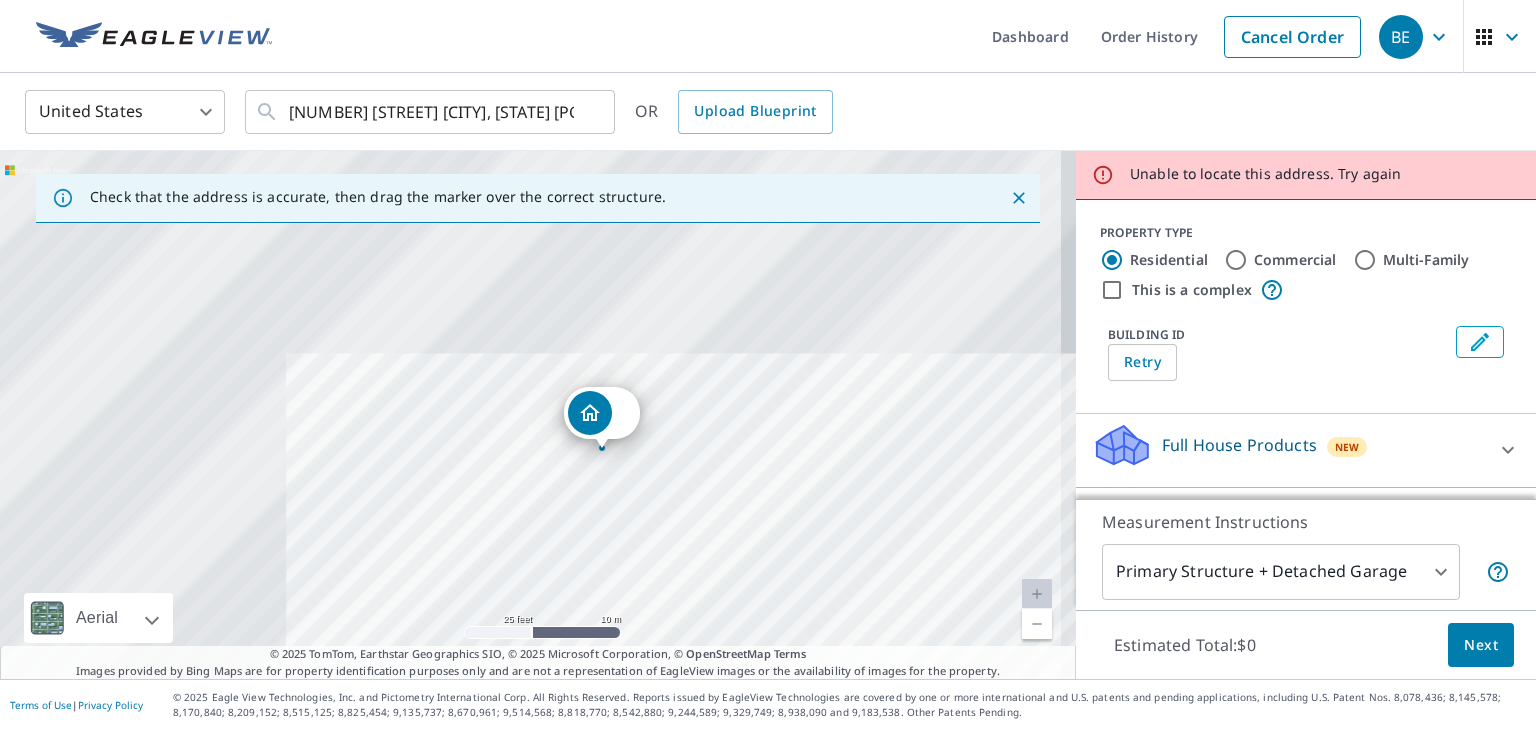 drag, startPoint x: 415, startPoint y: 308, endPoint x: 496, endPoint y: 358, distance: 95.189285 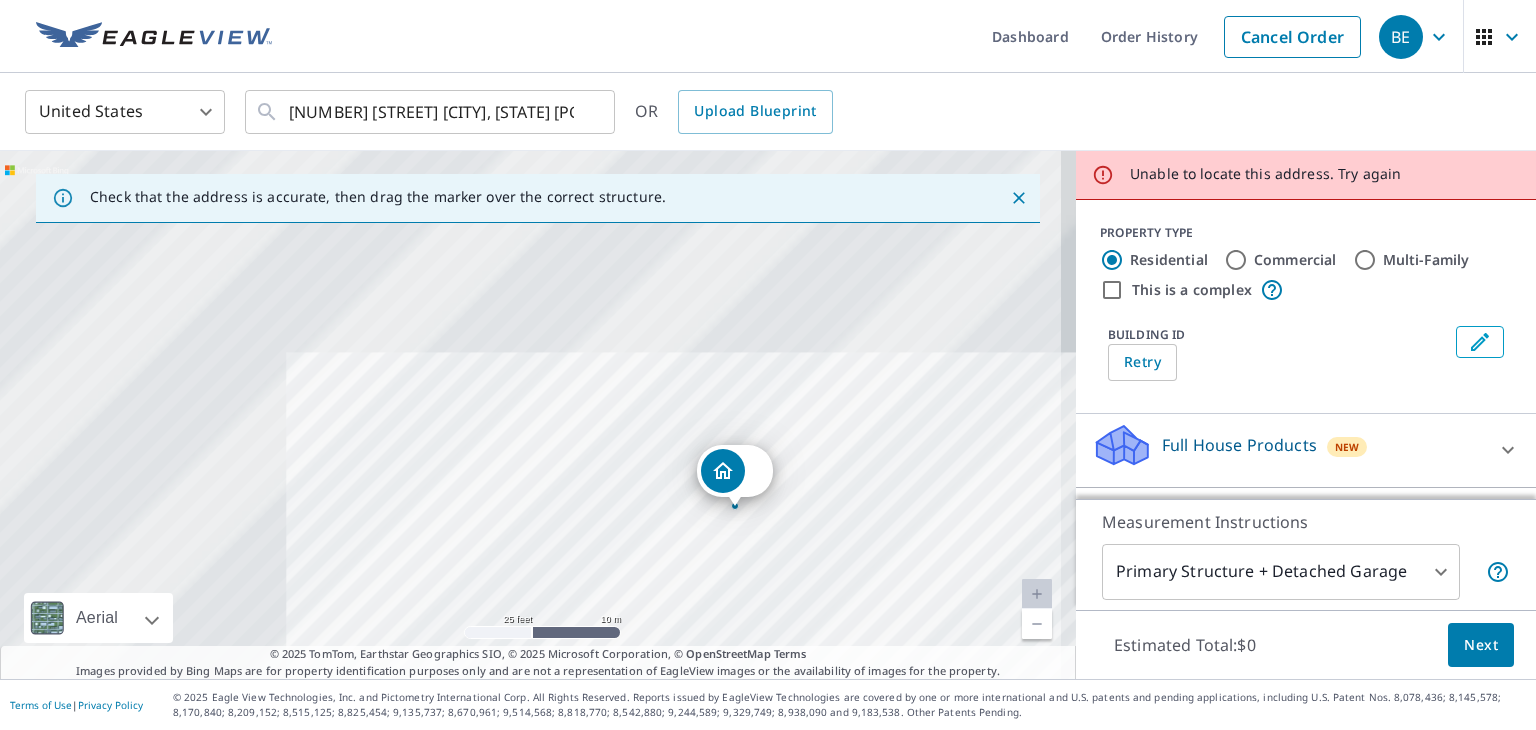 drag, startPoint x: 604, startPoint y: 438, endPoint x: 760, endPoint y: 499, distance: 167.50224 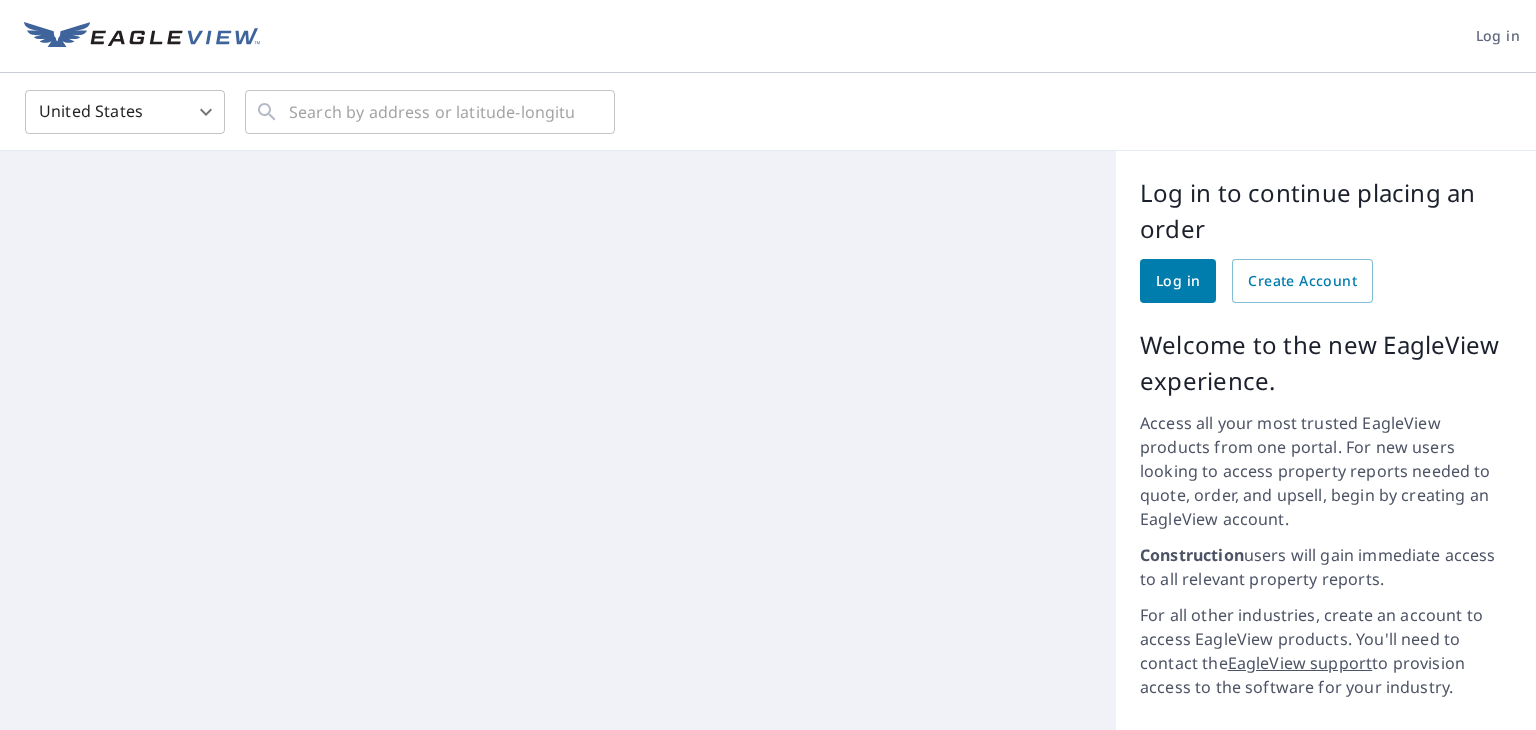 scroll, scrollTop: 0, scrollLeft: 0, axis: both 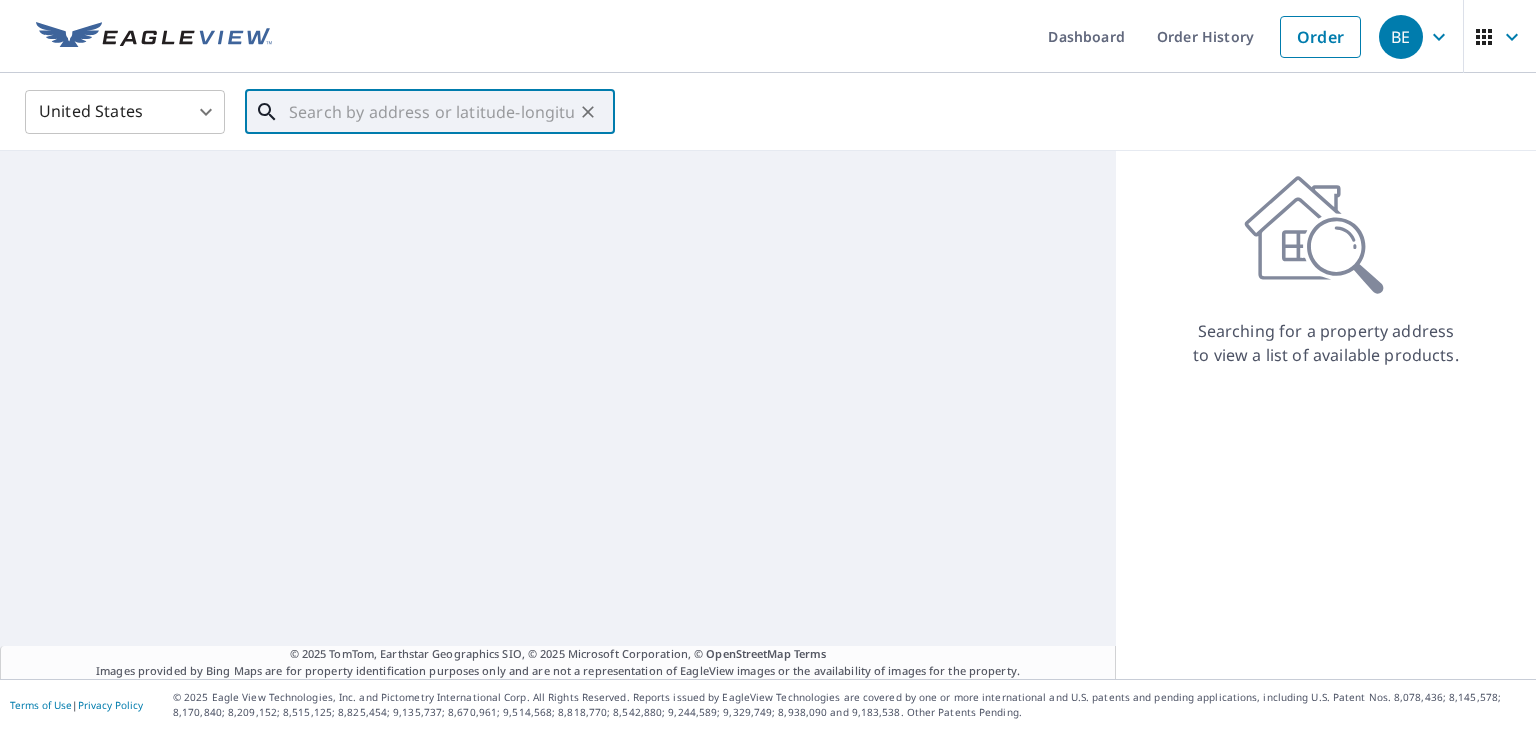 click at bounding box center (431, 112) 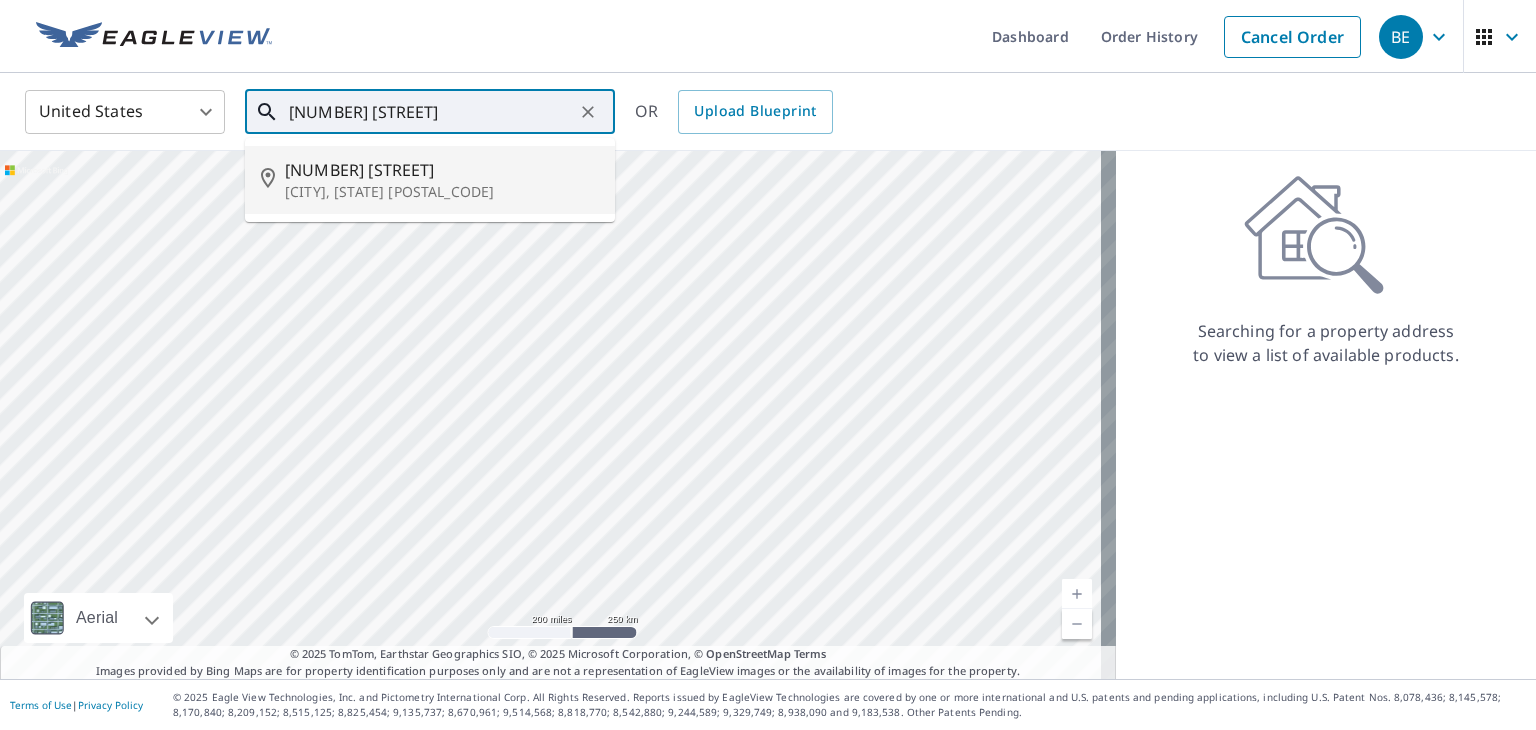 click on "[NUMBER] [STREET] [CITY], [STATE] [POSTAL_CODE]" at bounding box center (442, 180) 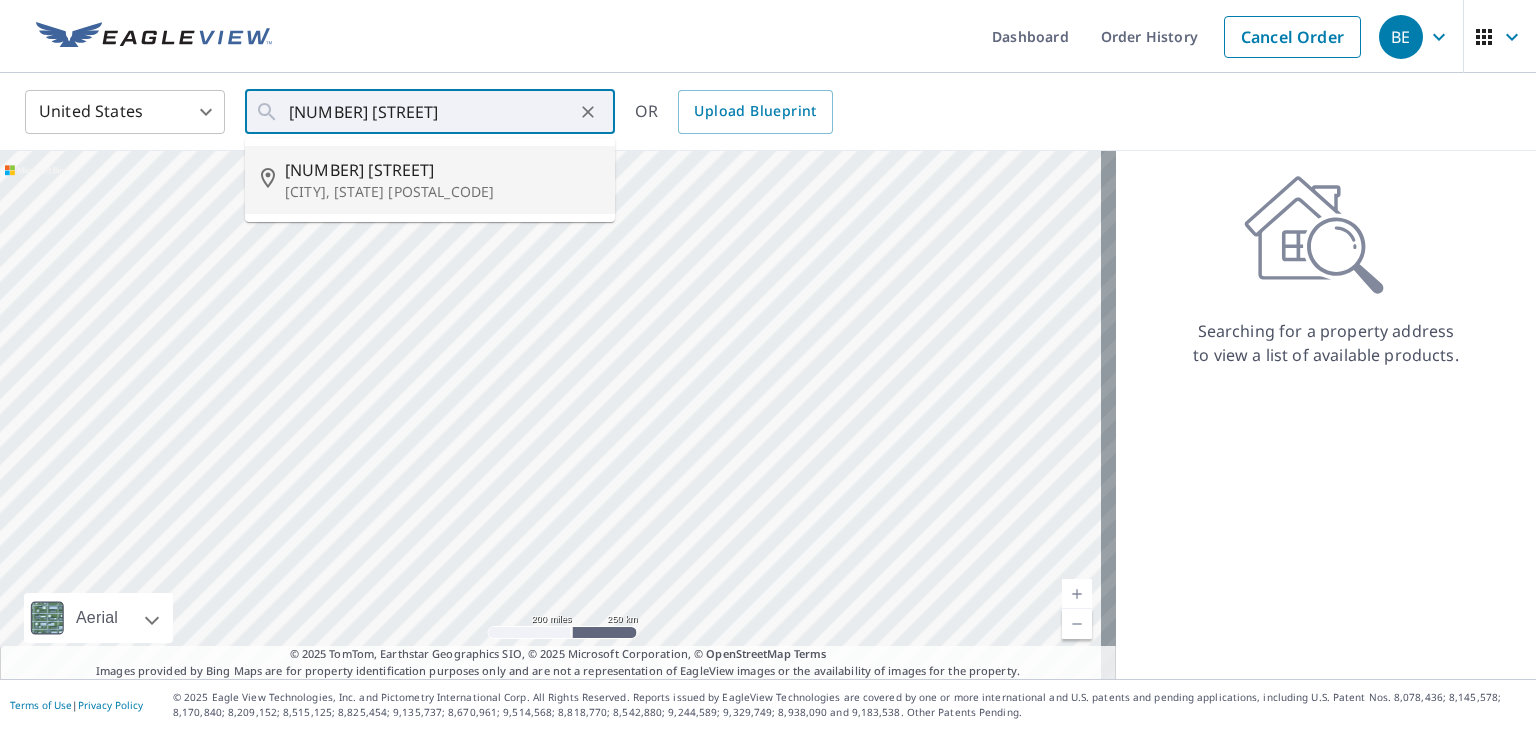 type on "[NUMBER] [STREET] [CITY], [STATE] [POSTAL_CODE]" 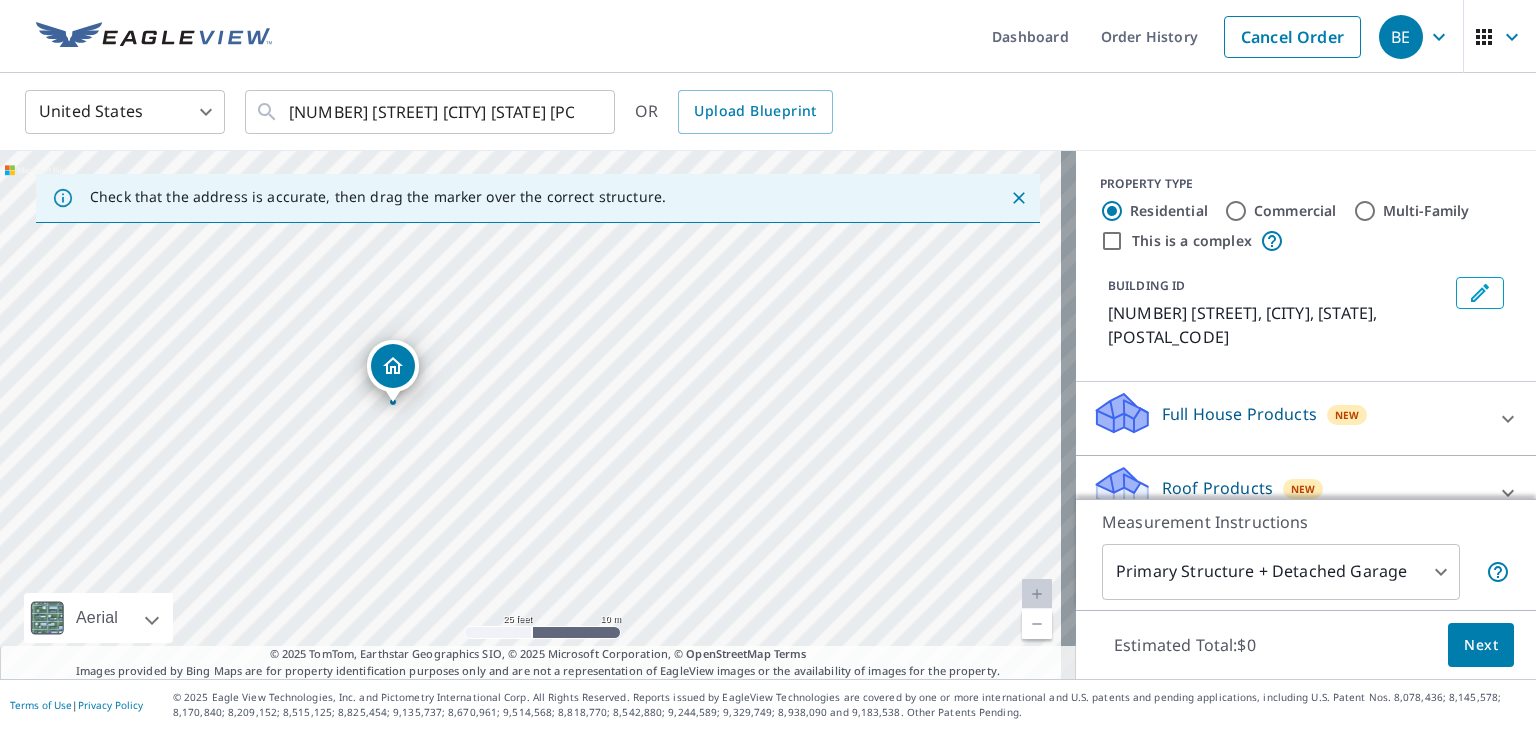 drag, startPoint x: 474, startPoint y: 400, endPoint x: 519, endPoint y: 532, distance: 139.45967 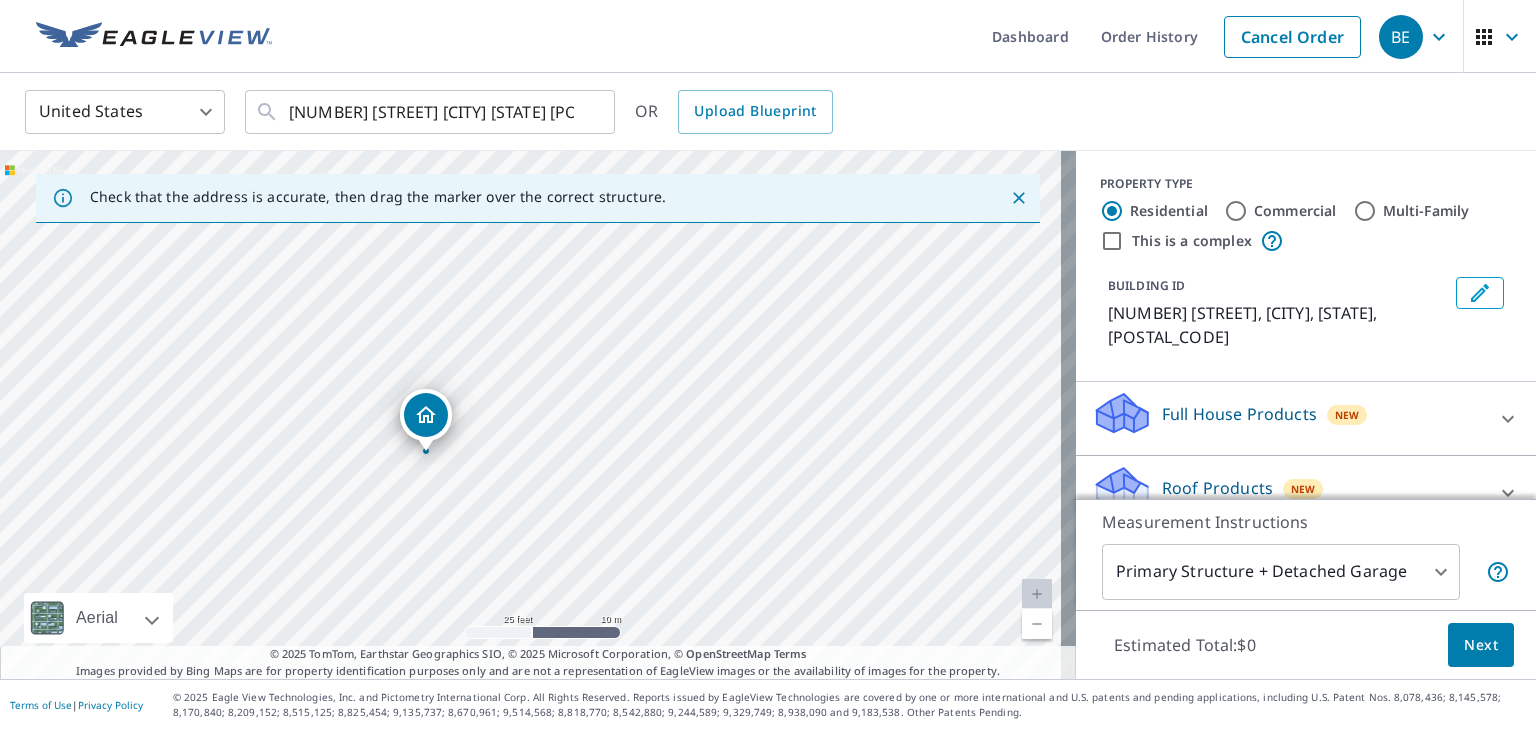 drag, startPoint x: 483, startPoint y: 453, endPoint x: 519, endPoint y: 501, distance: 60 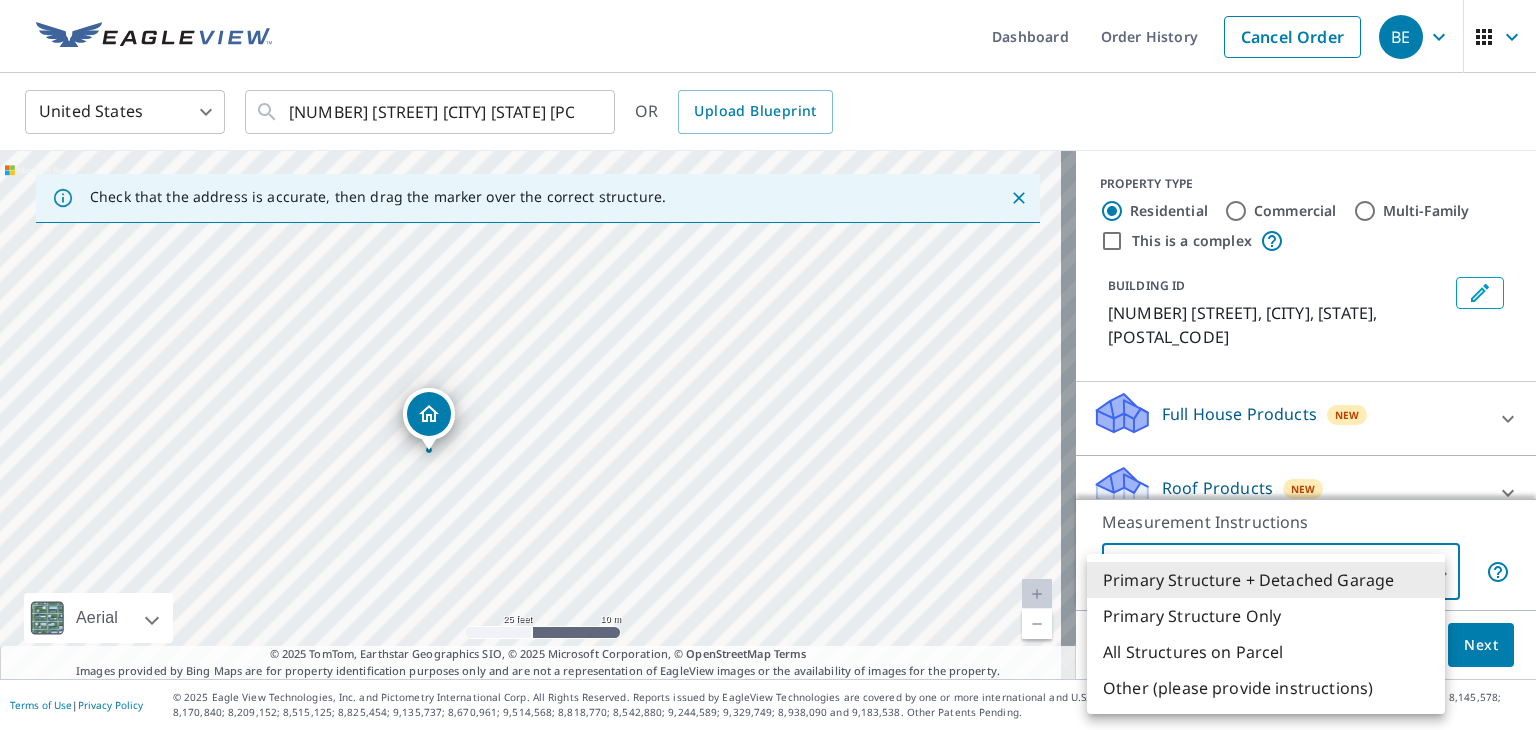 click on "BE BE
Dashboard Order History Cancel Order BE United States US ​ 10208 Blacksnake Rd Utica, OH 43080 ​ OR Upload Blueprint Check that the address is accurate, then drag the marker over the correct structure. 10208 Blacksnake Rd Utica, OH 43080 Aerial Road A standard road map Aerial A detailed look from above Labels Labels 25 feet 10 m © 2025 TomTom, © Vexcel Imaging, © 2025 Microsoft Corporation,  © OpenStreetMap Terms © 2025 TomTom, Earthstar Geographics SIO, © 2025 Microsoft Corporation, ©   OpenStreetMap   Terms Images provided by Bing Maps are for property identification purposes only and are not a representation of EagleView images or the availability of images for the property. PROPERTY TYPE Residential Commercial Multi-Family This is a complex BUILDING ID 10208 Blacksnake Rd, Utica, OH, 43080 Full House Products New Full House™ $105 Roof Products New Premium $32.75 - $87 Gutter $13.75 Bid Perfect™ $18 Solar Products New Inform Essentials+ $63.25 Inform Advanced $79 $30 $105.5 New 1" at bounding box center (768, 365) 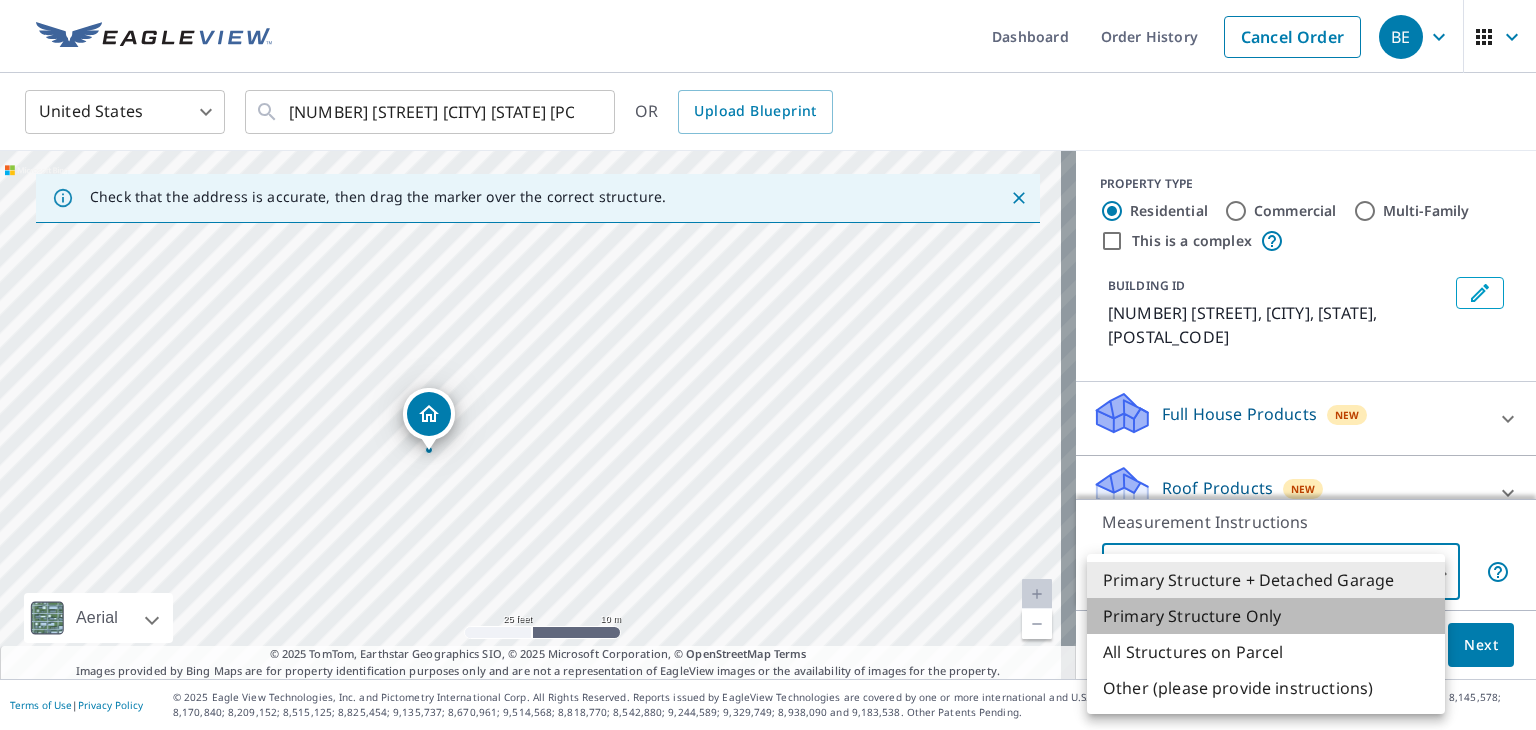 click on "Primary Structure Only" at bounding box center (1266, 616) 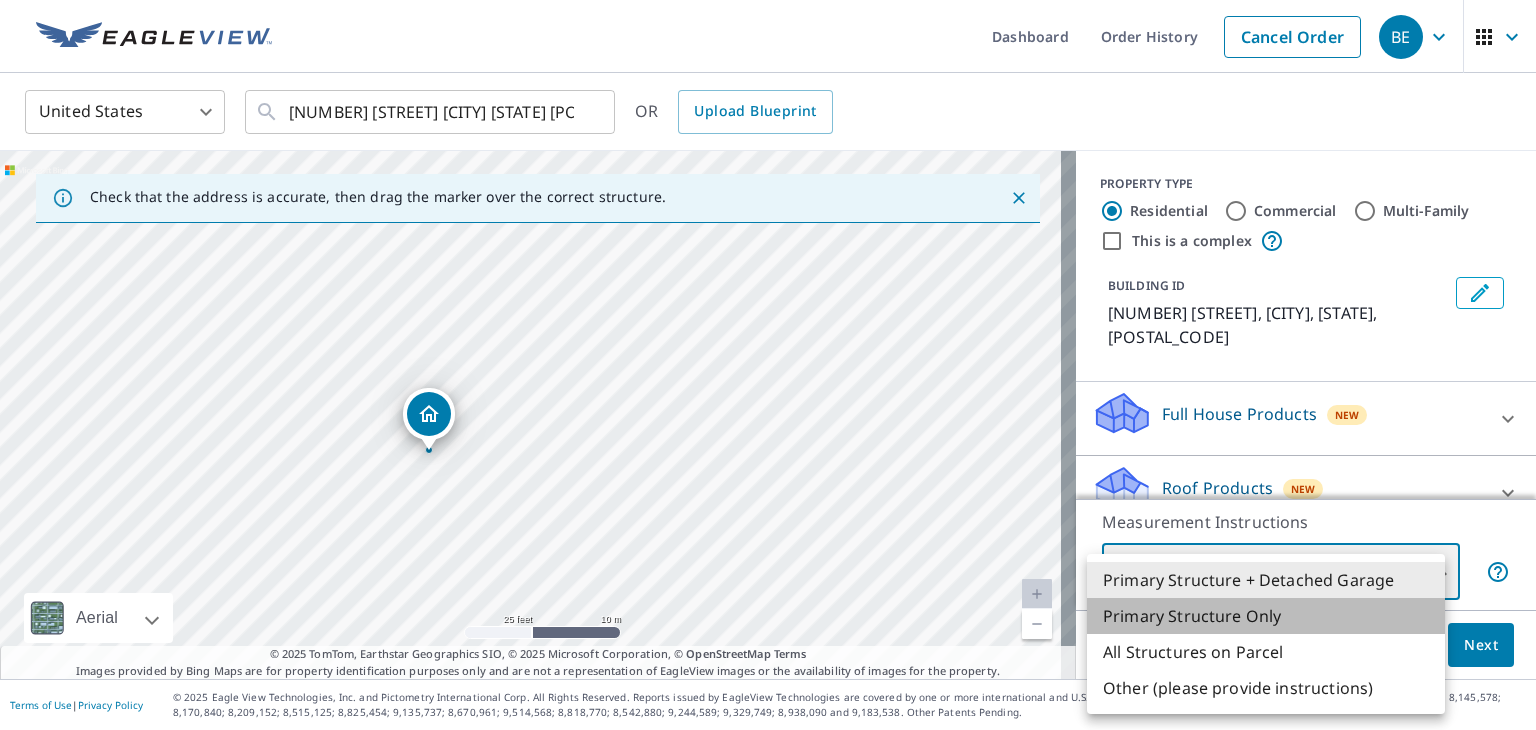 type on "2" 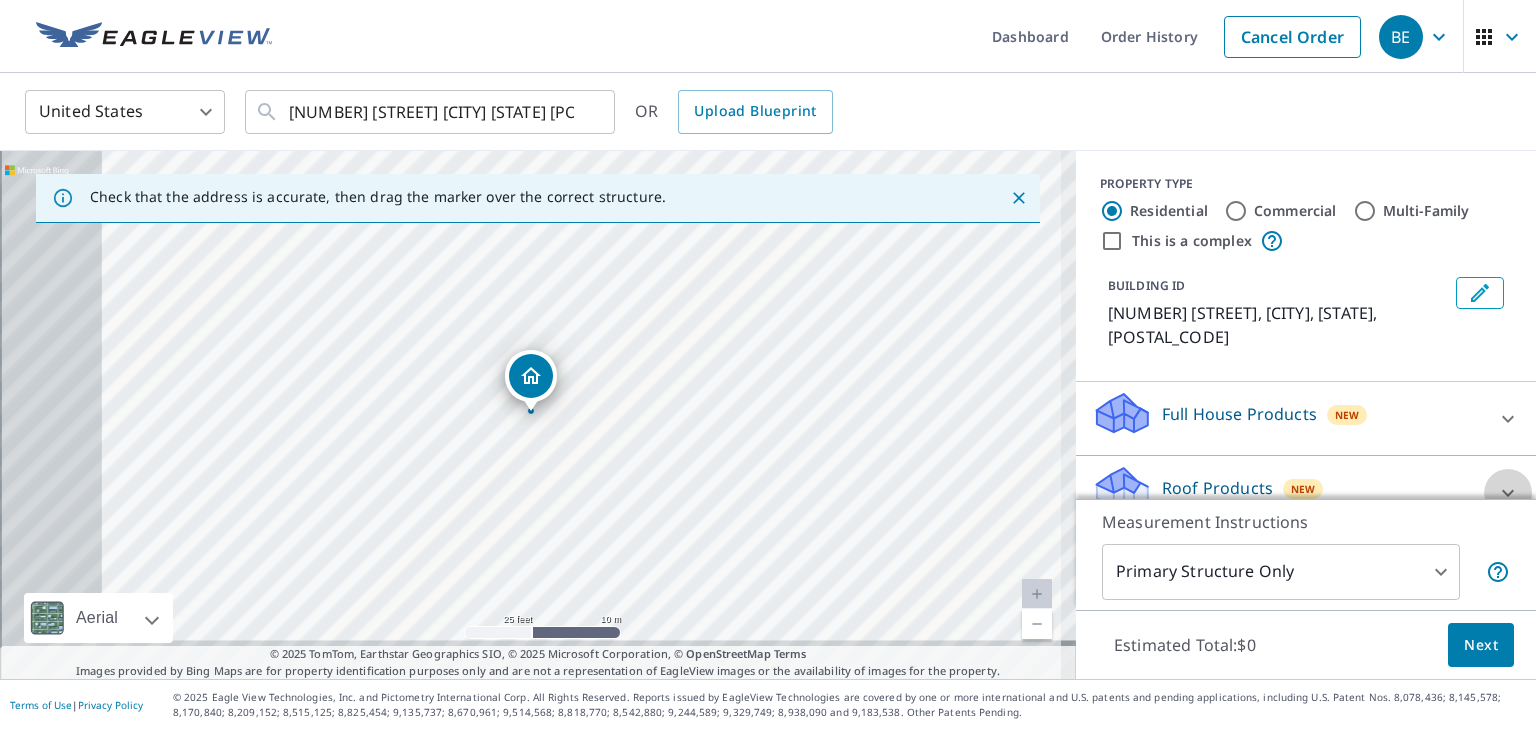 click 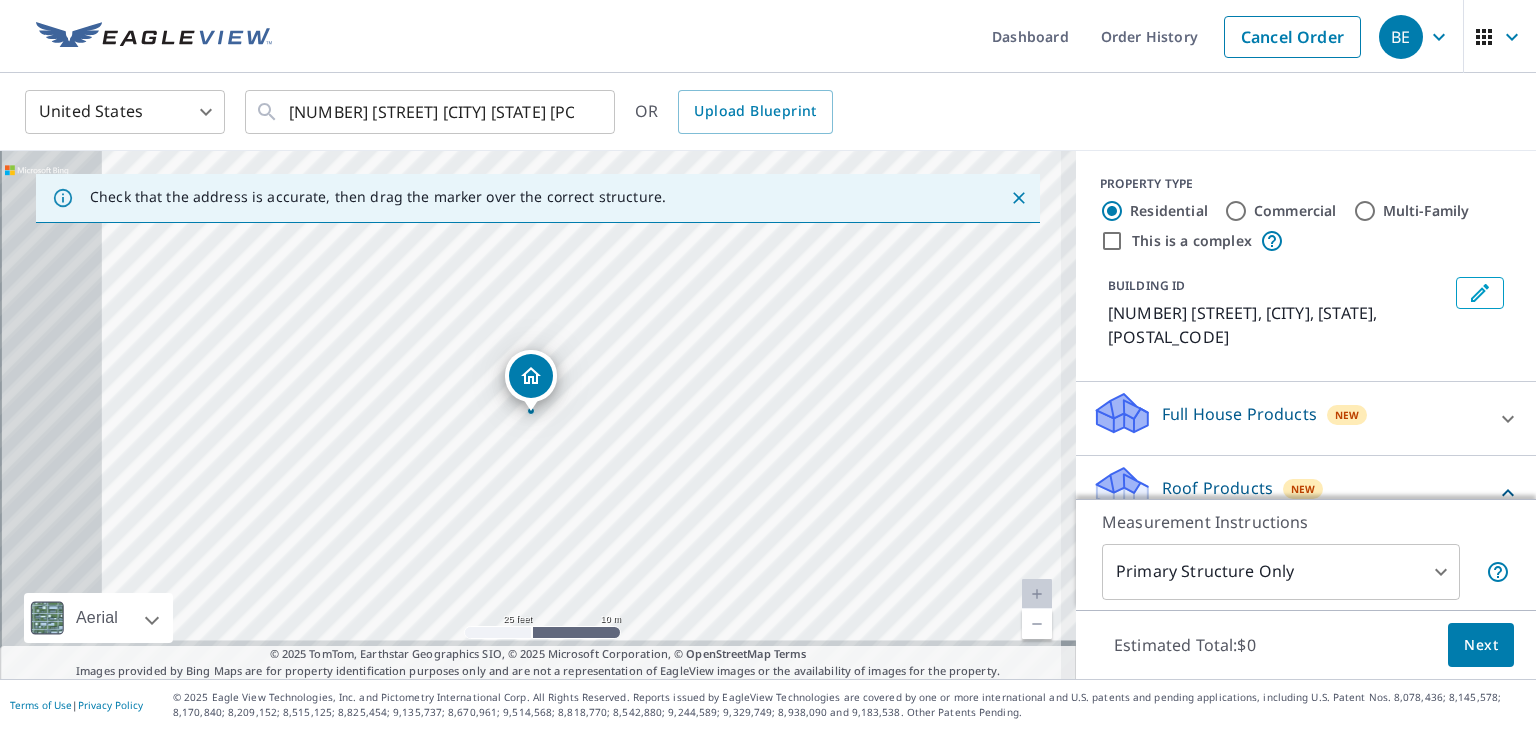 scroll, scrollTop: 100, scrollLeft: 0, axis: vertical 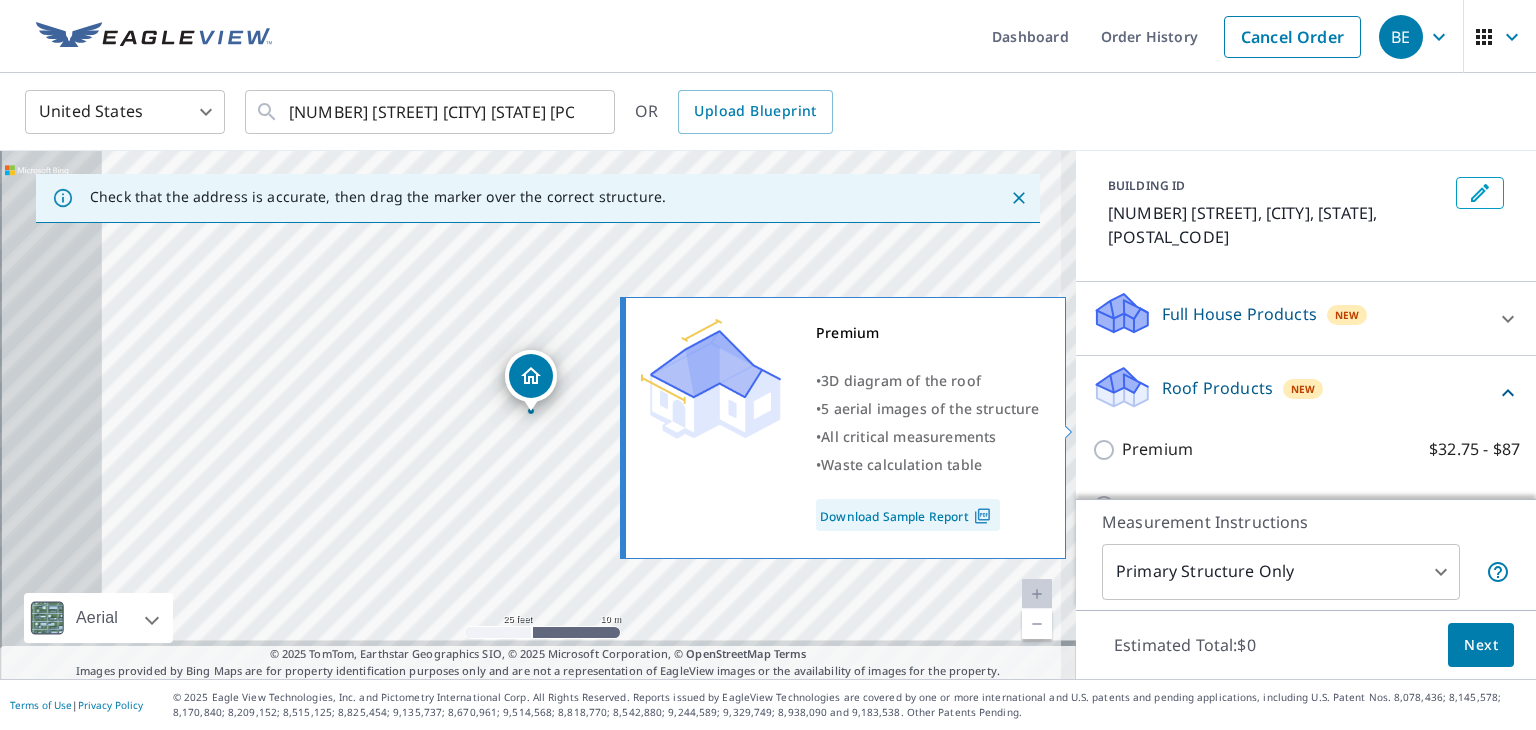 click on "Premium $32.75 - $87" at bounding box center [1107, 450] 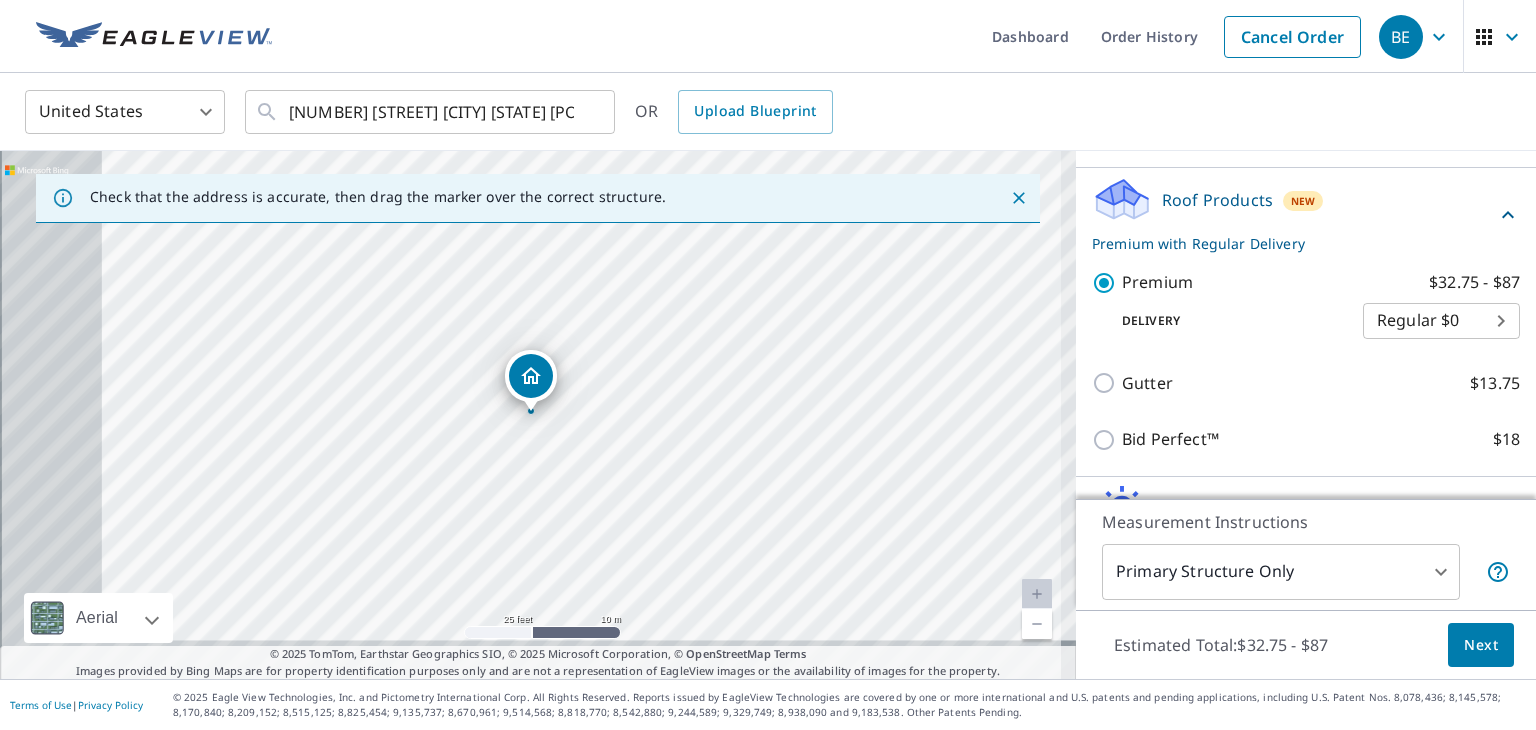 scroll, scrollTop: 300, scrollLeft: 0, axis: vertical 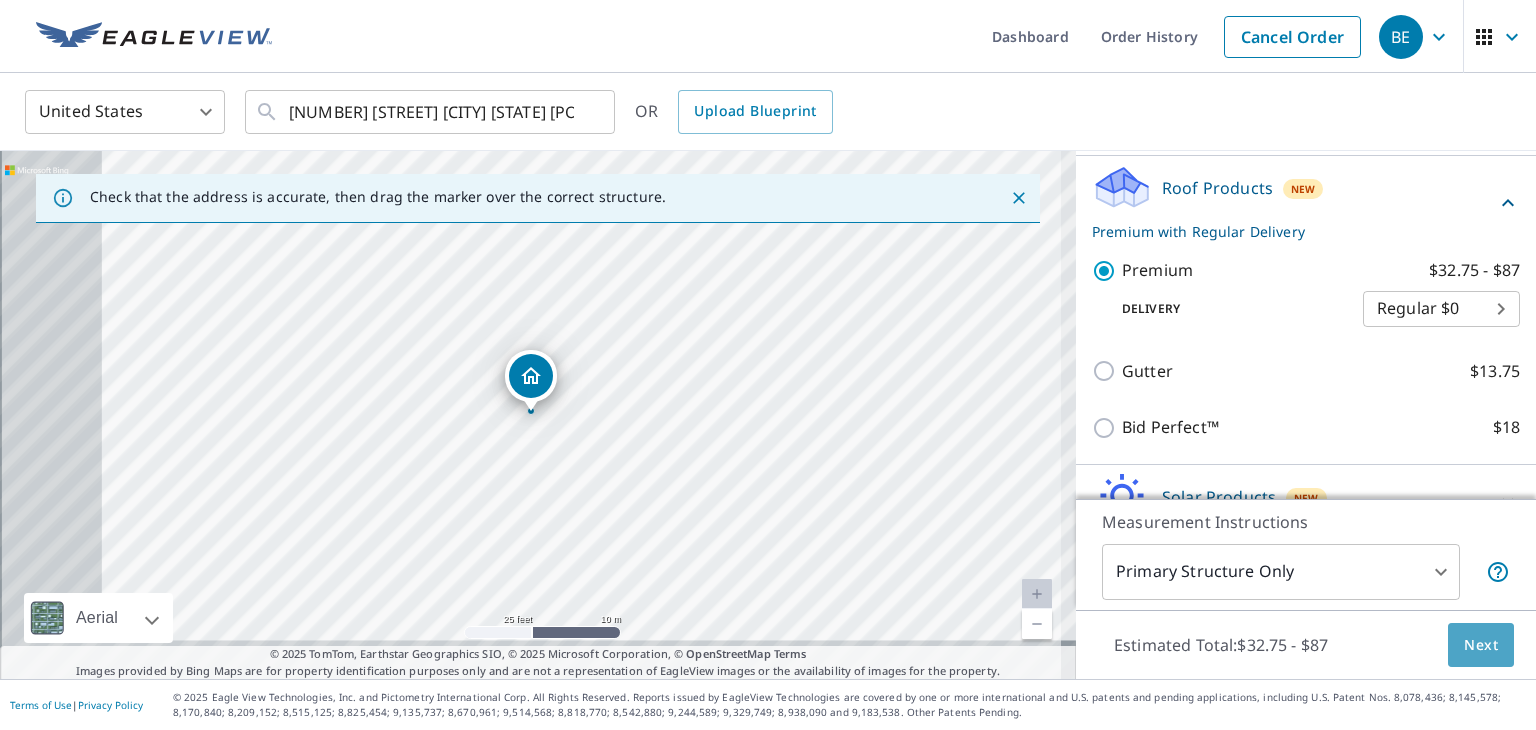 click on "Next" at bounding box center (1481, 645) 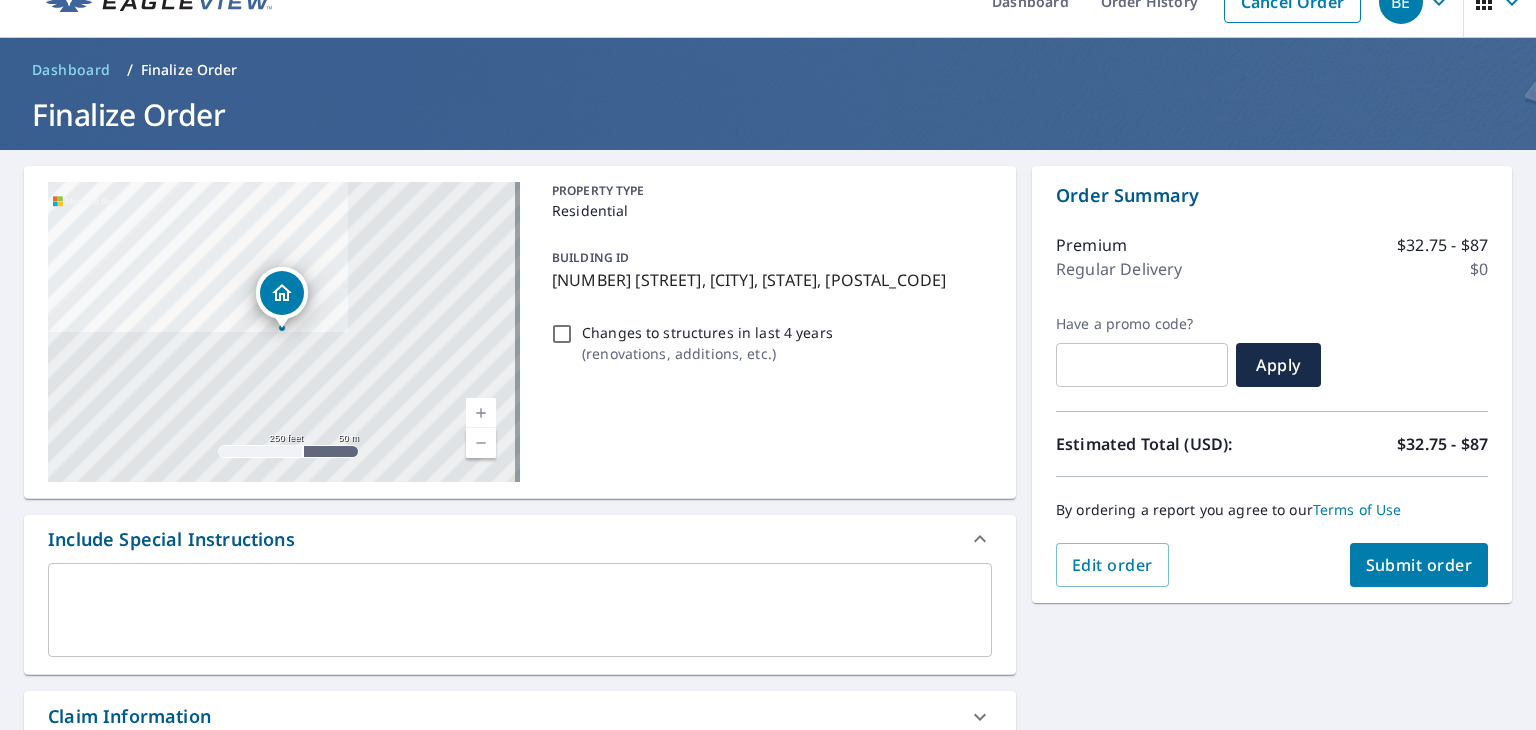 scroll, scrollTop: 0, scrollLeft: 0, axis: both 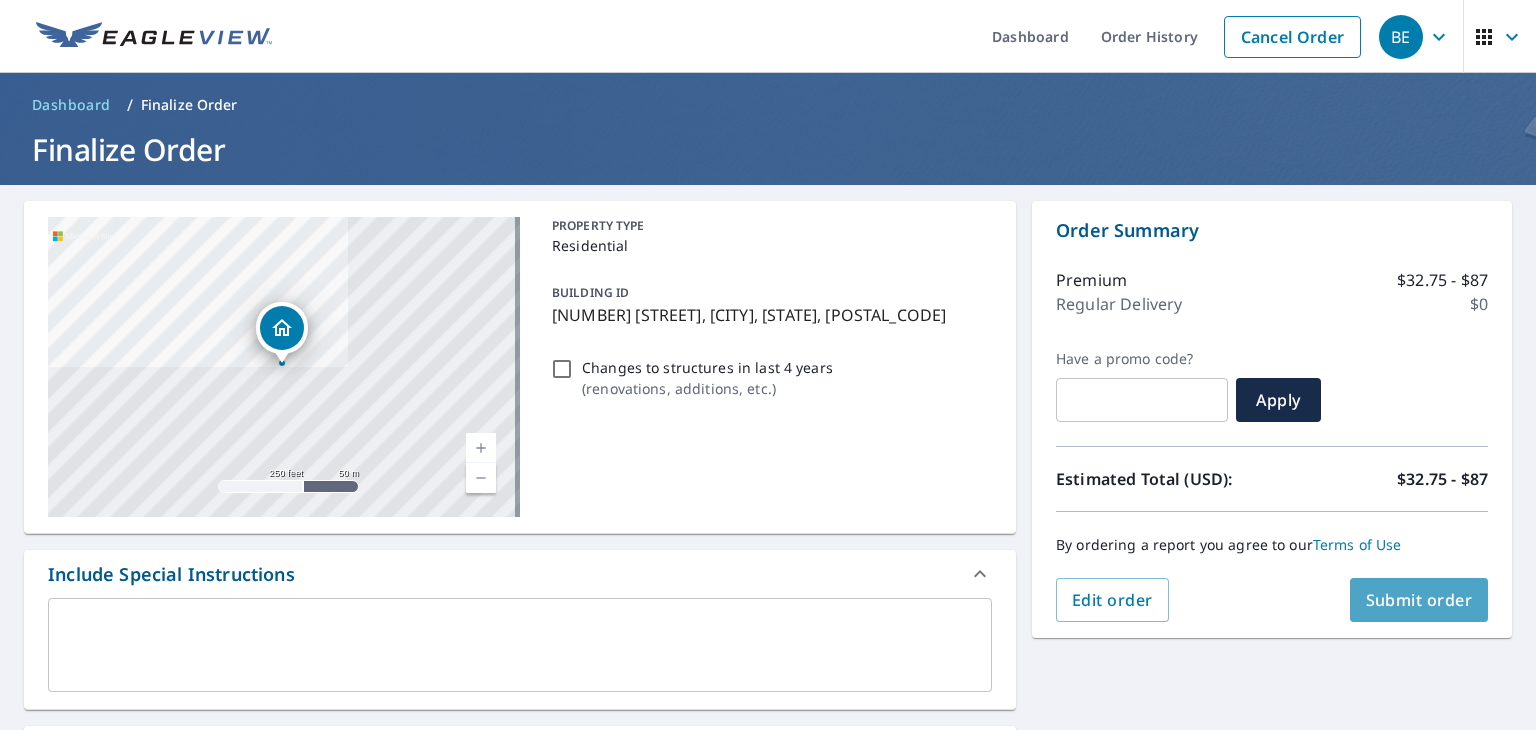 click on "Submit order" at bounding box center (1419, 600) 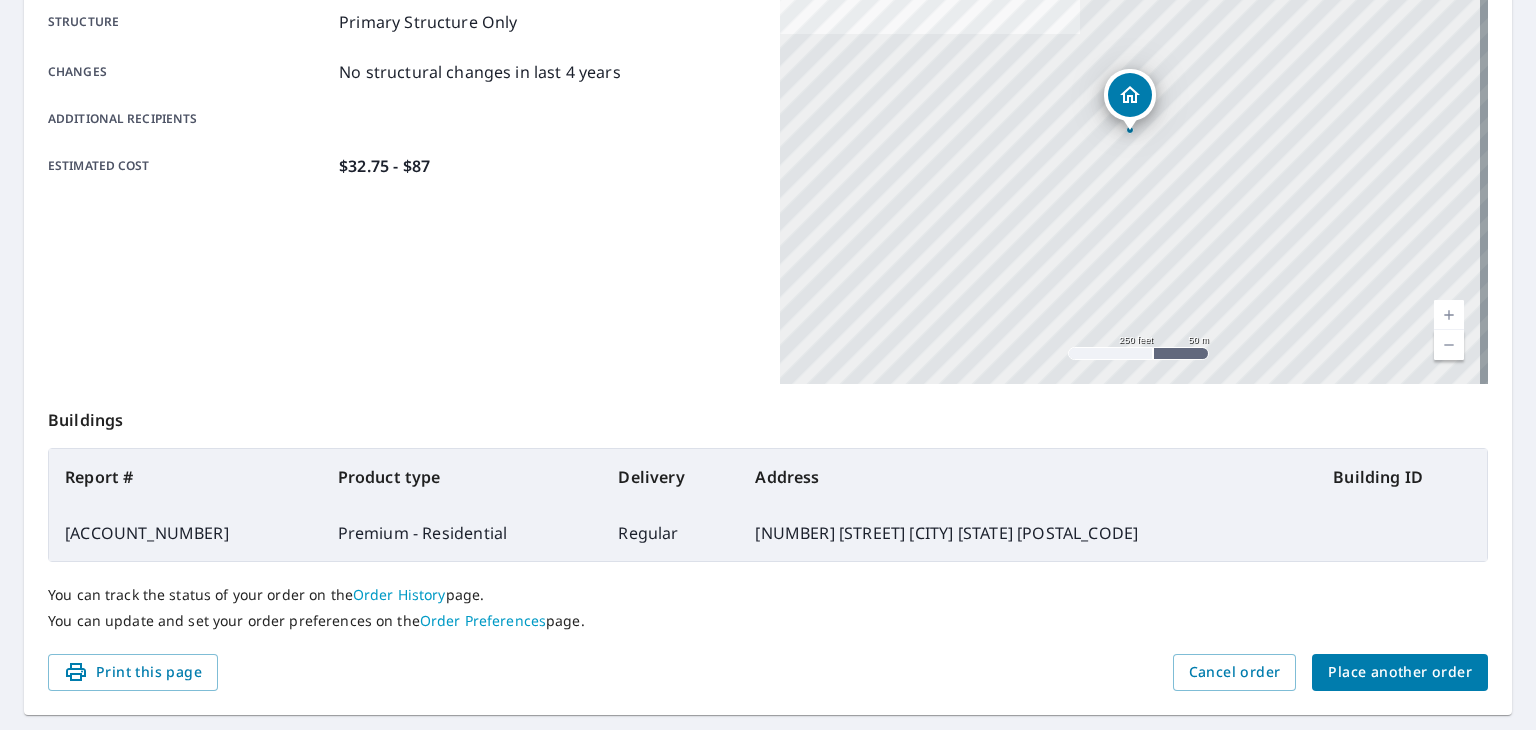 scroll, scrollTop: 346, scrollLeft: 0, axis: vertical 